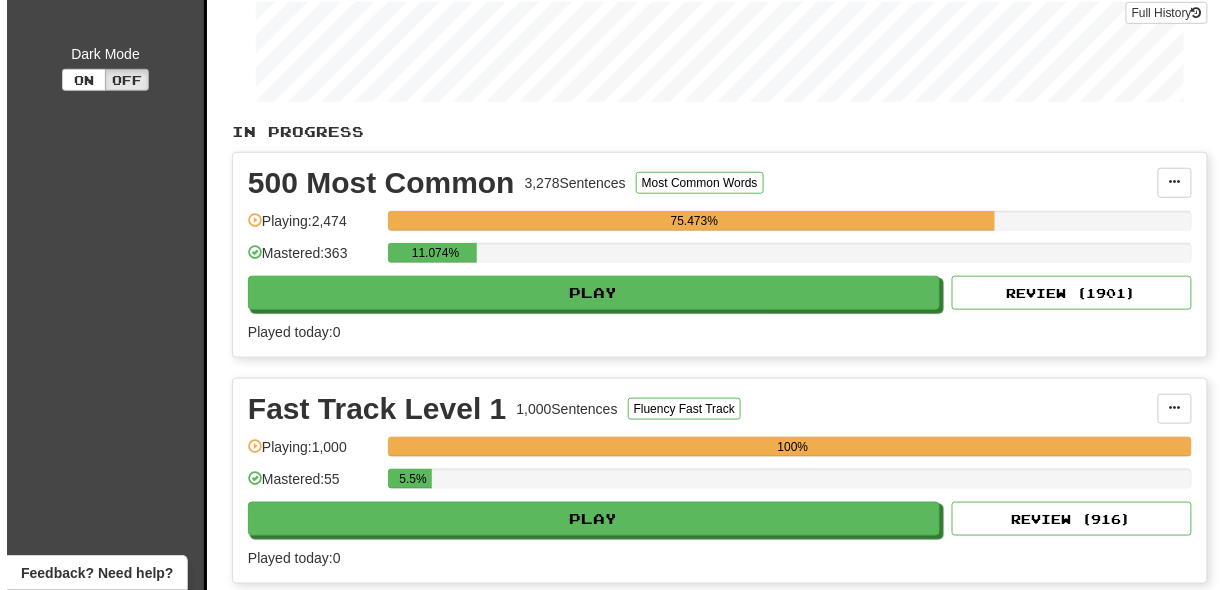 scroll, scrollTop: 345, scrollLeft: 0, axis: vertical 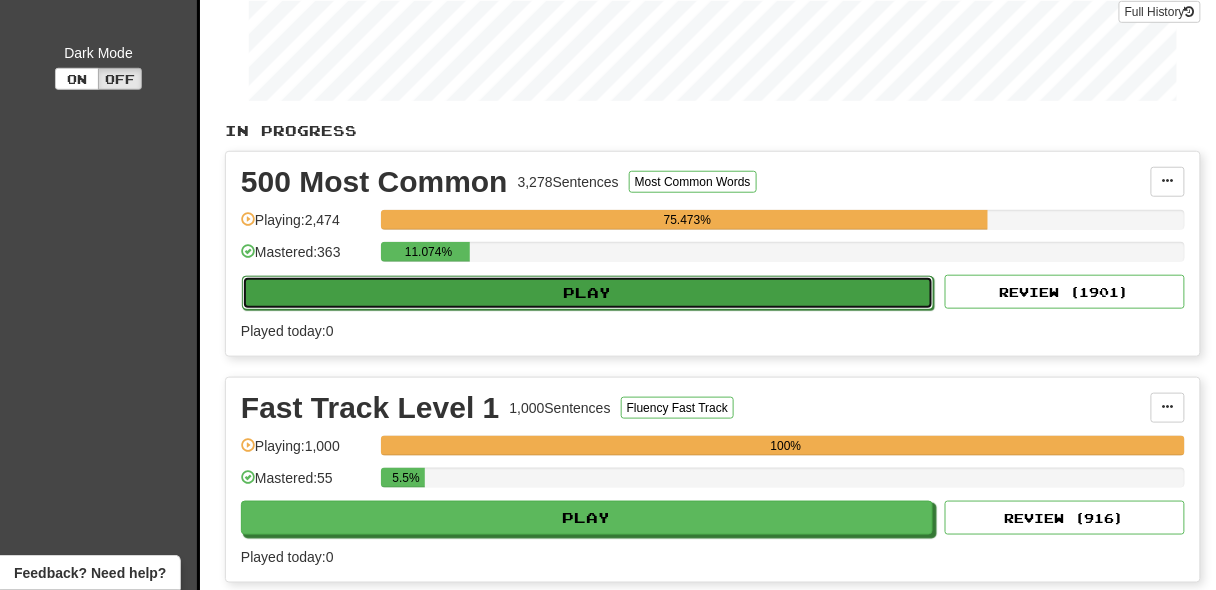 click on "Play" at bounding box center (588, 293) 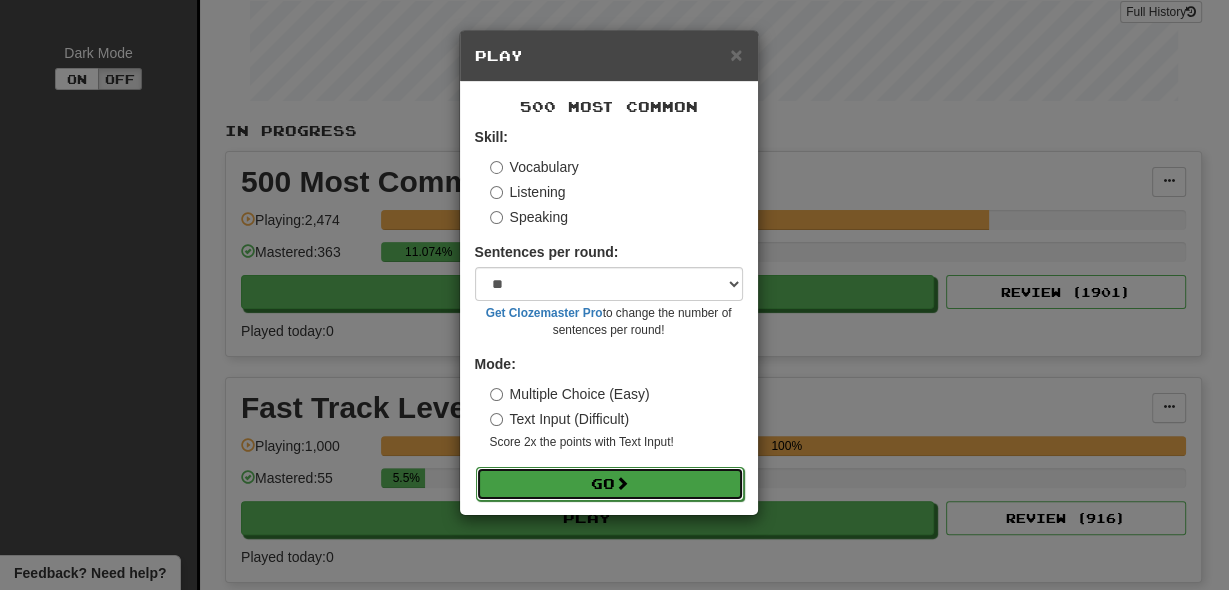 click on "Go" at bounding box center [610, 484] 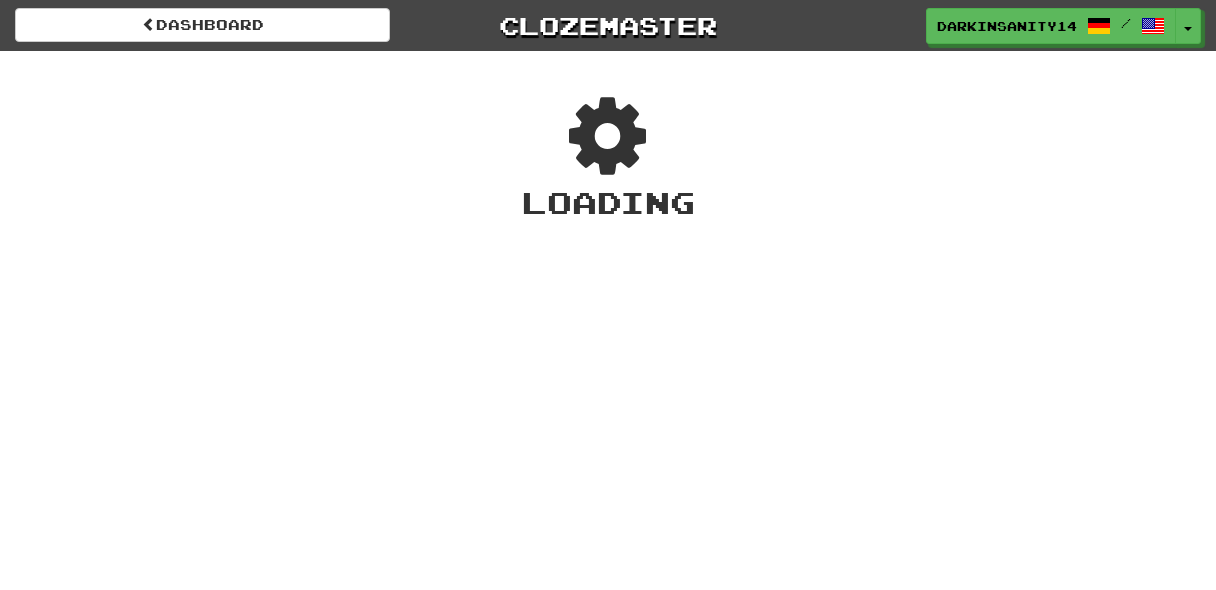 scroll, scrollTop: 0, scrollLeft: 0, axis: both 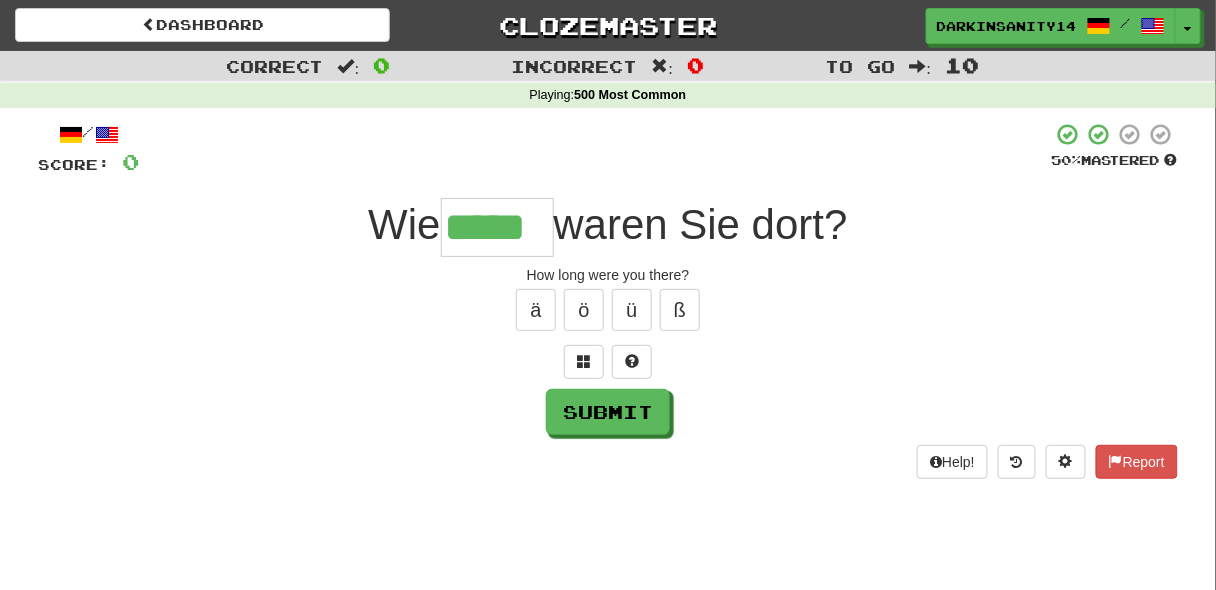type on "*****" 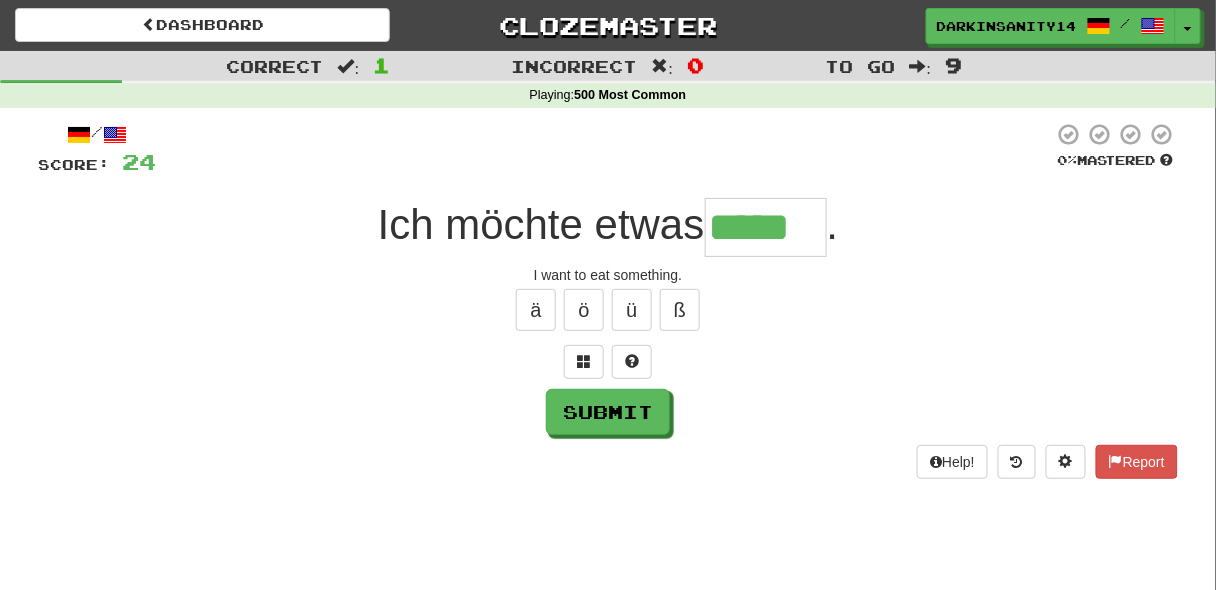type on "*****" 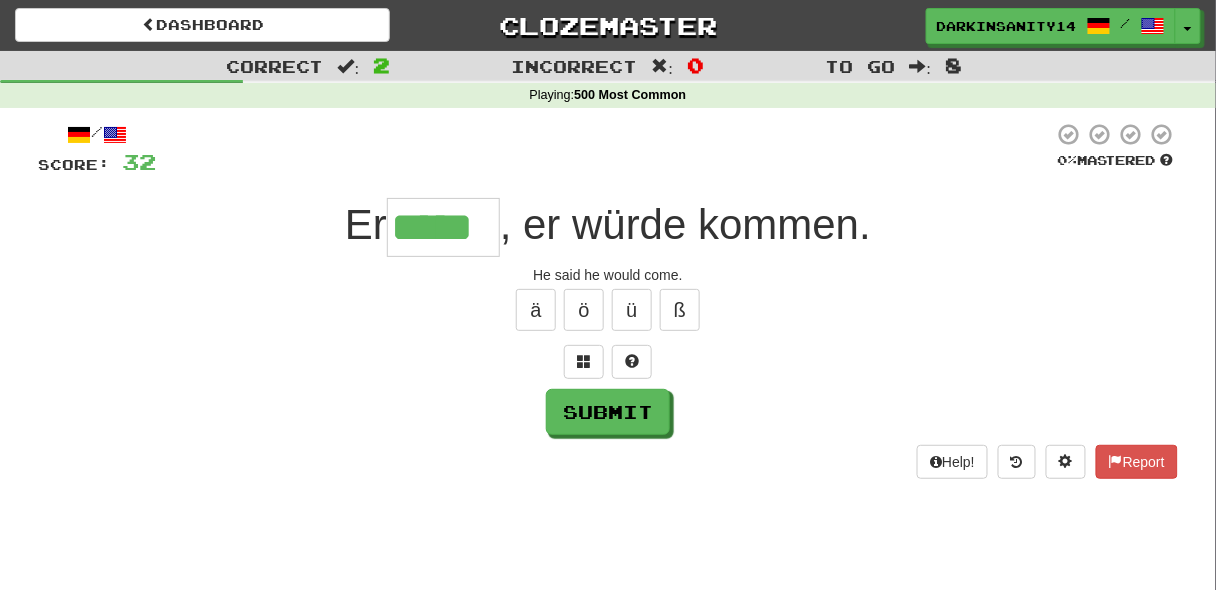type on "*****" 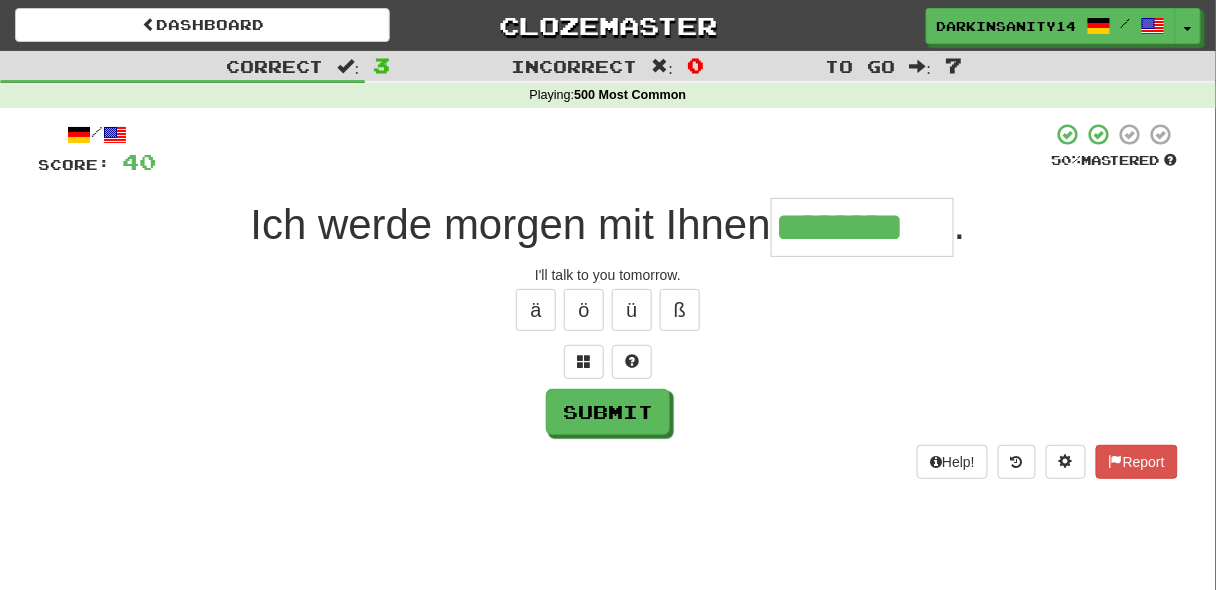 type on "********" 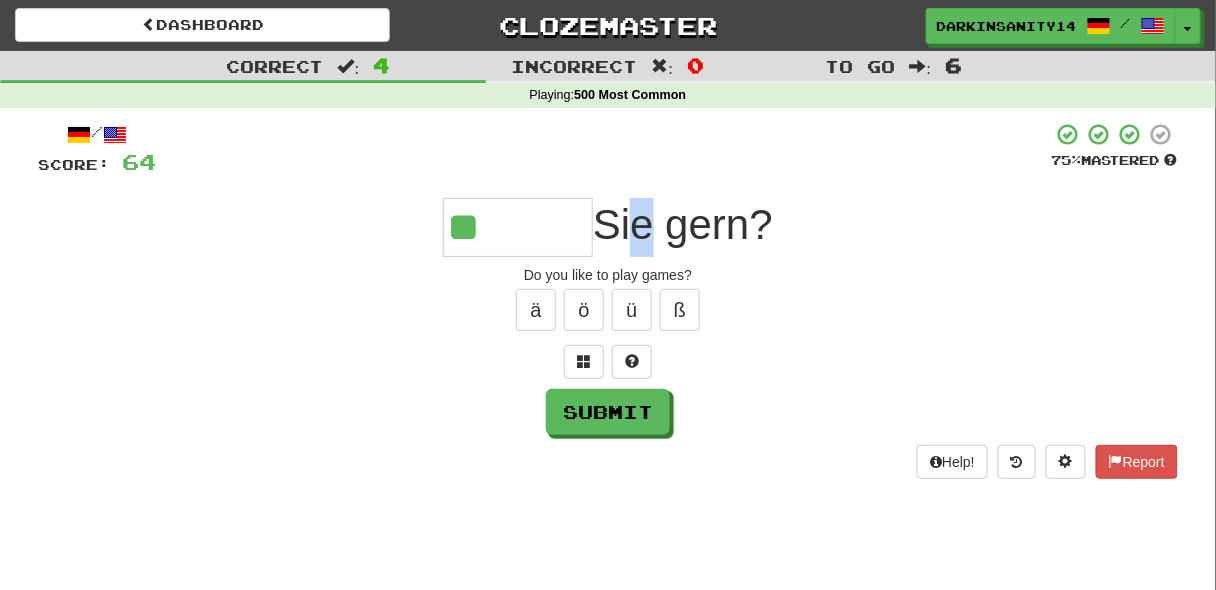 drag, startPoint x: 629, startPoint y: 229, endPoint x: 643, endPoint y: 231, distance: 14.142136 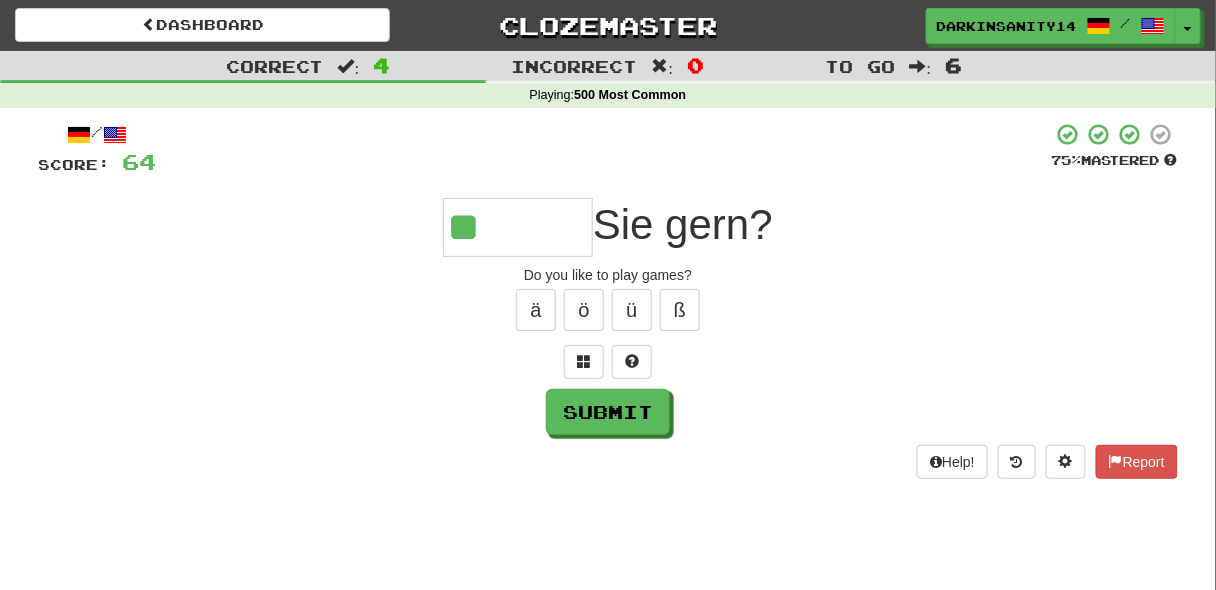 click on "**" at bounding box center (518, 227) 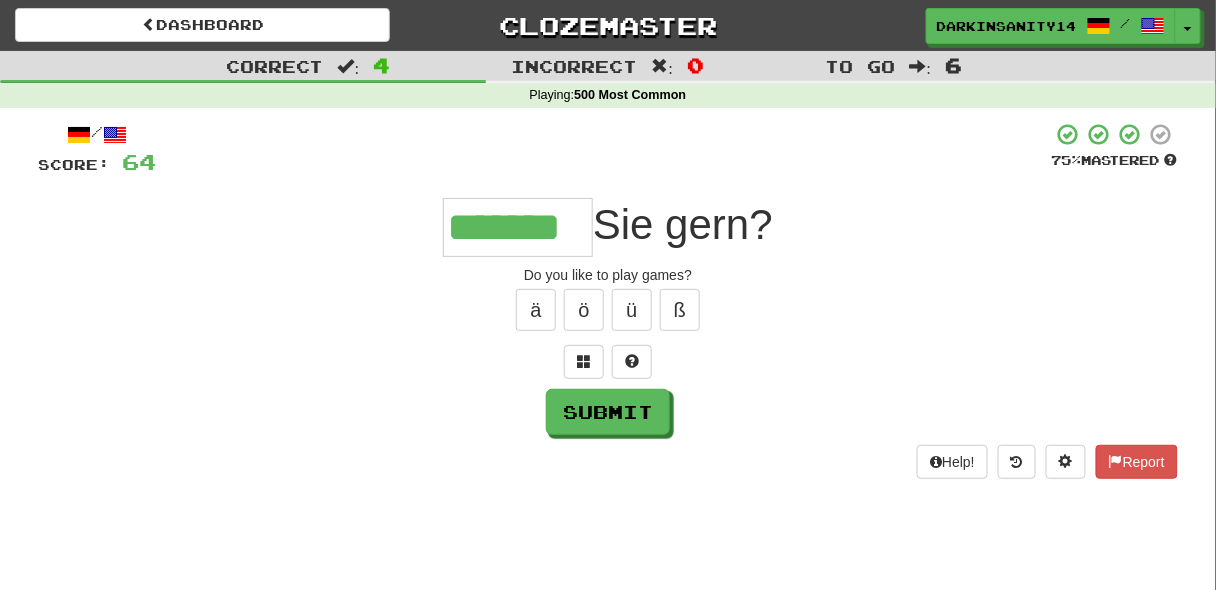 type on "*******" 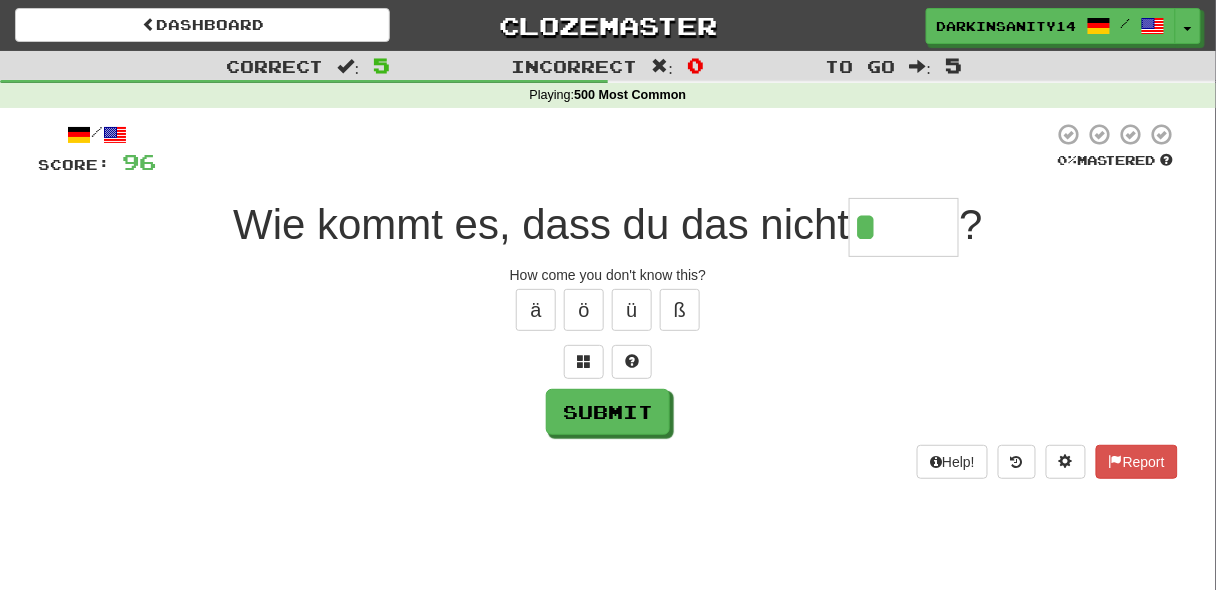 paste on "*" 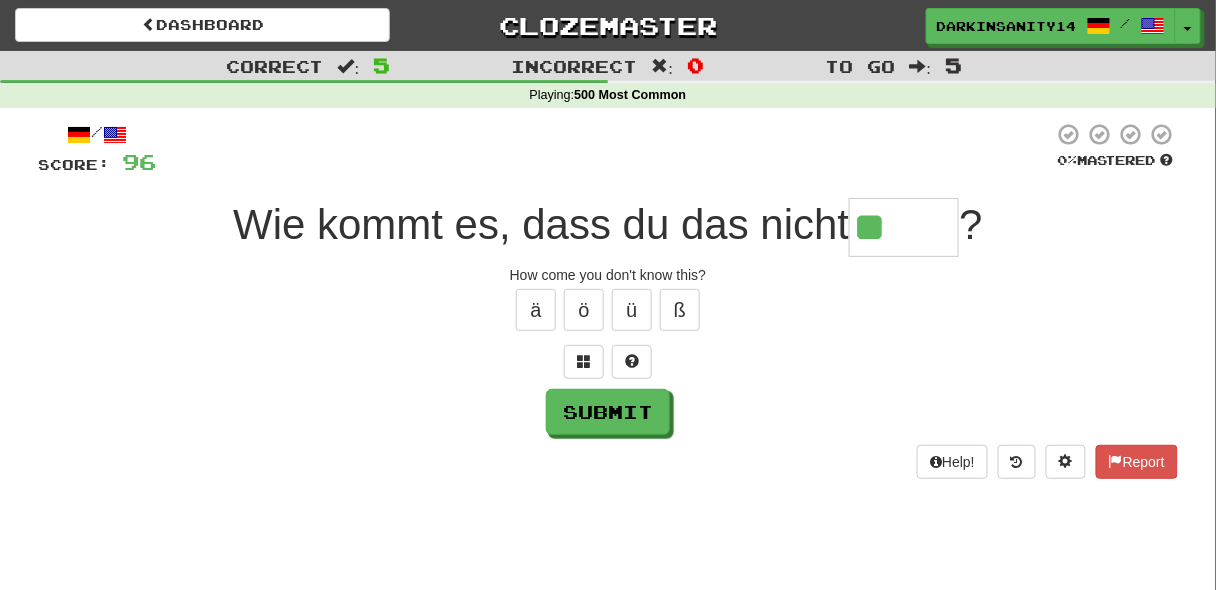 paste on "*" 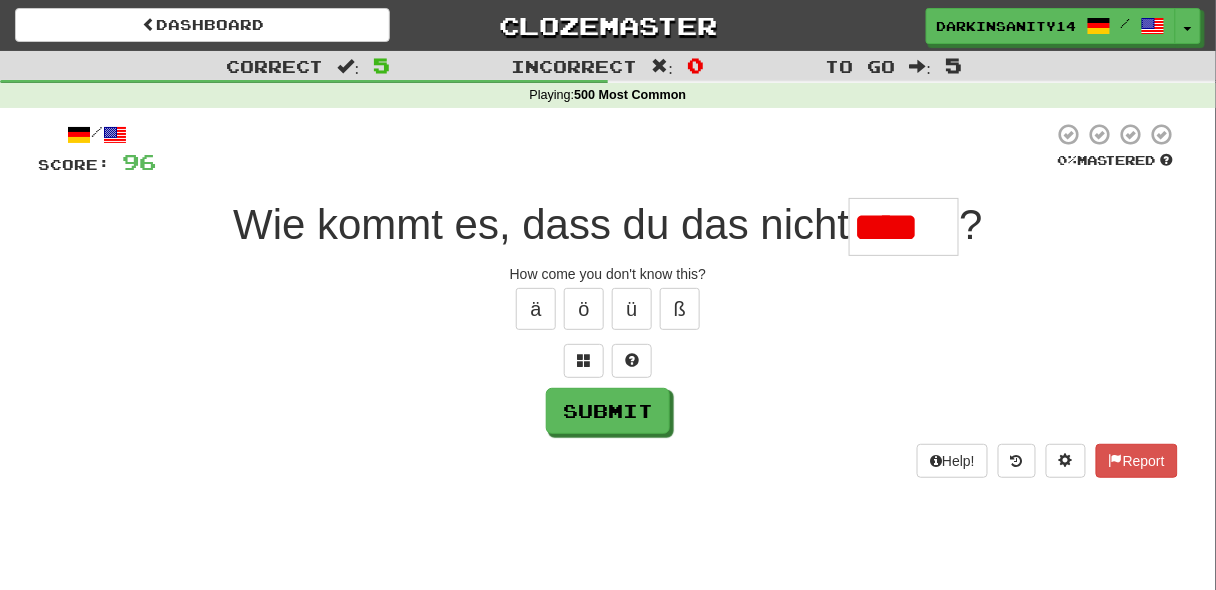scroll, scrollTop: 0, scrollLeft: 0, axis: both 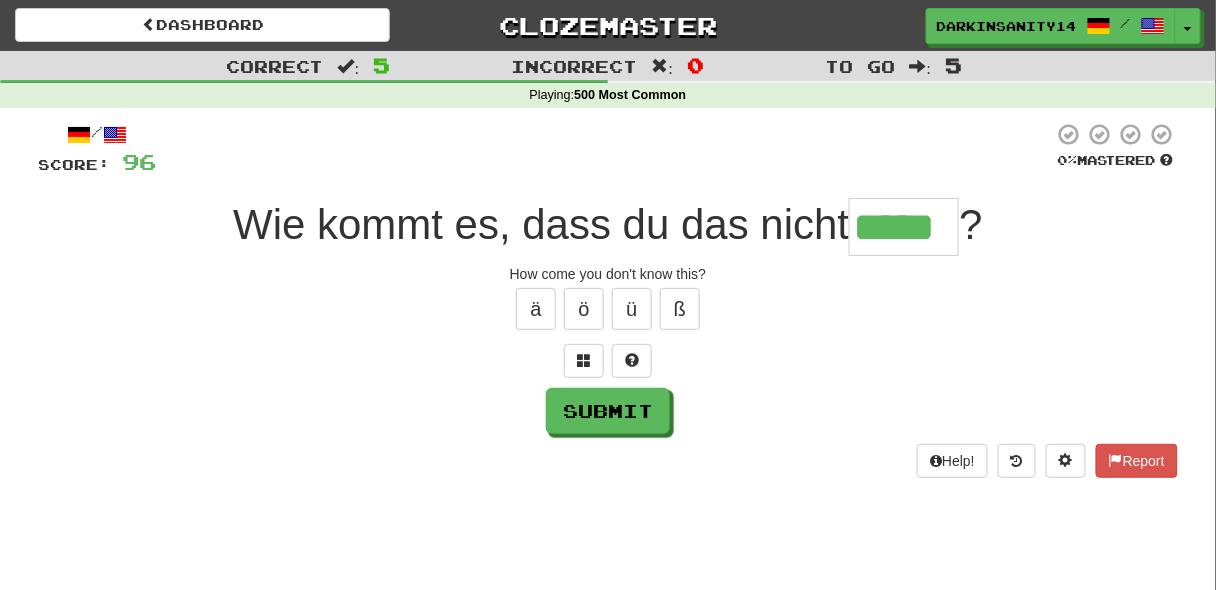 type on "*****" 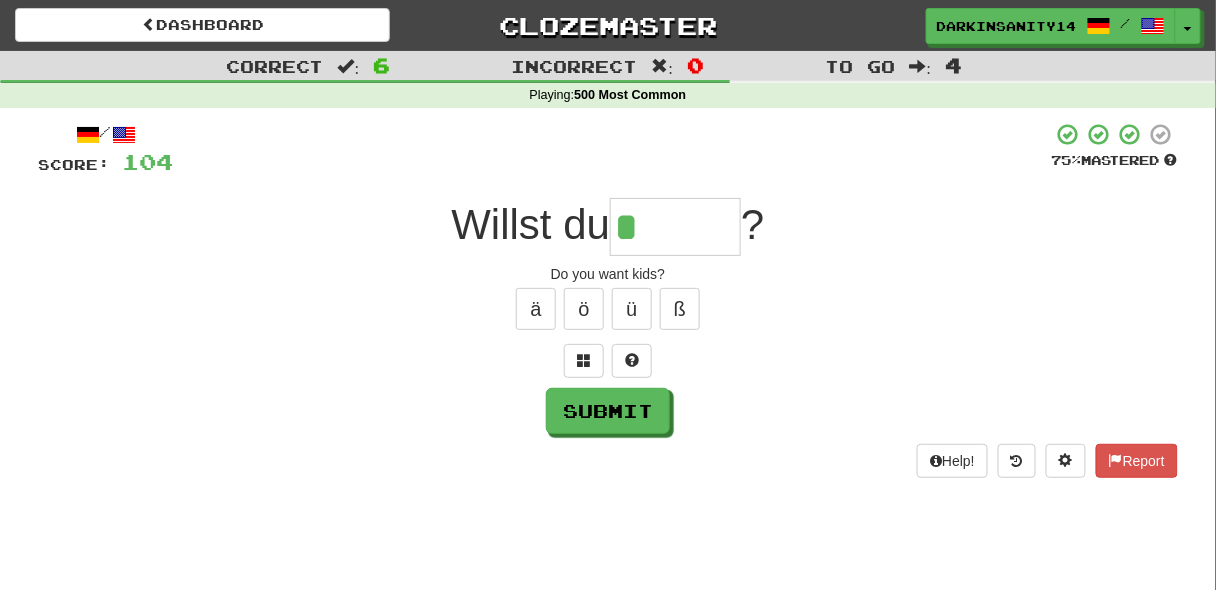 paste on "*" 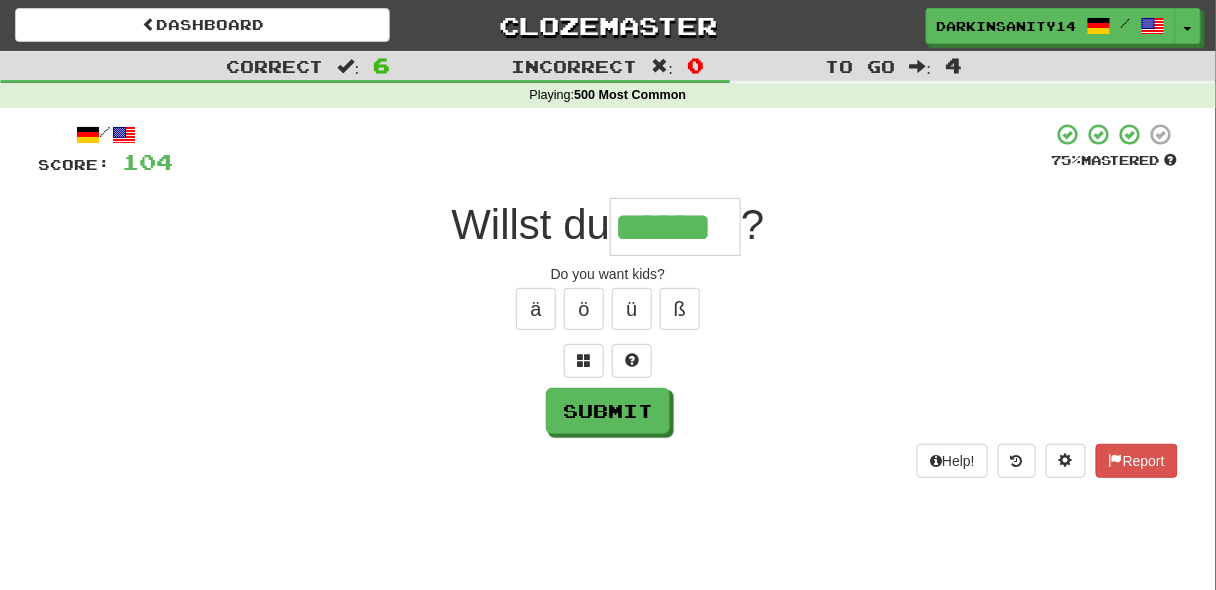 type on "******" 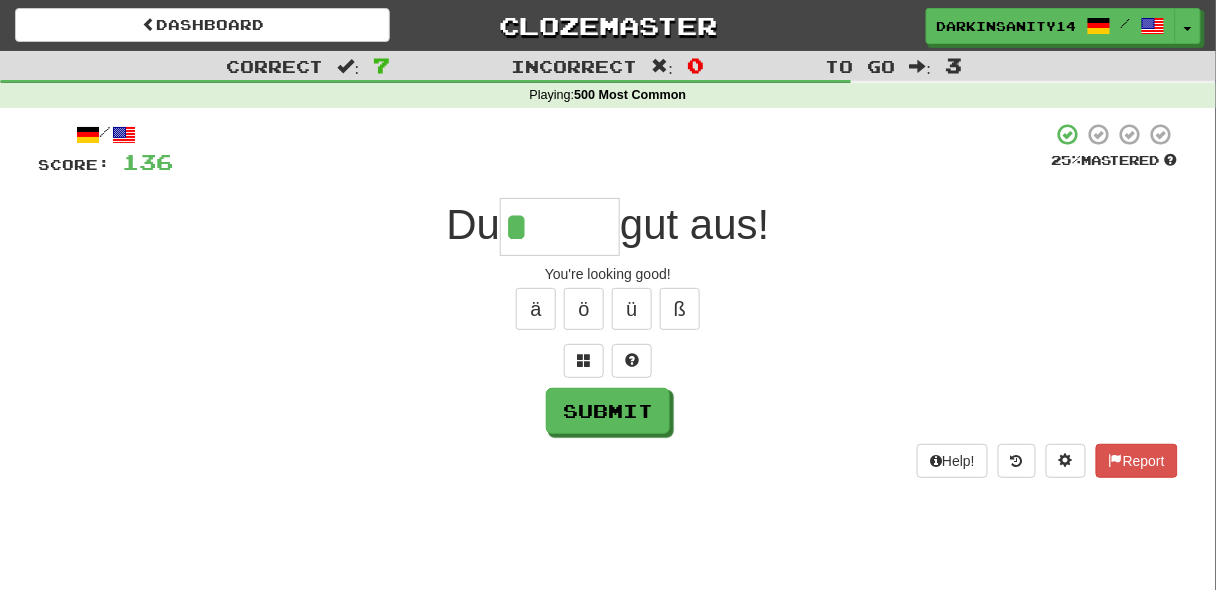 paste on "*" 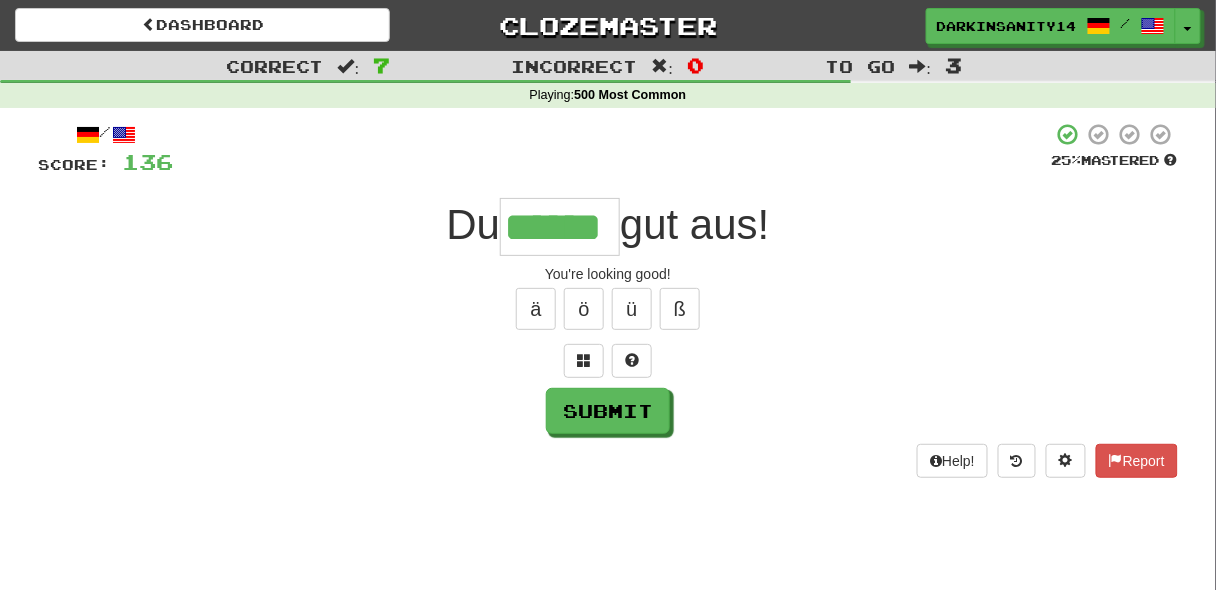 type on "******" 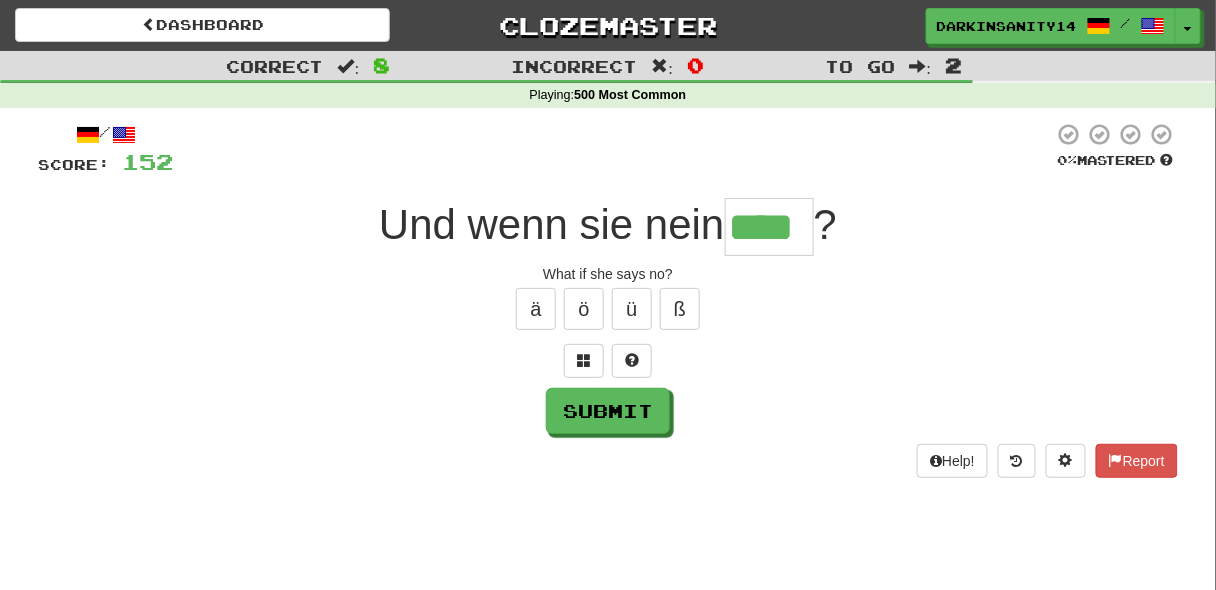 type on "****" 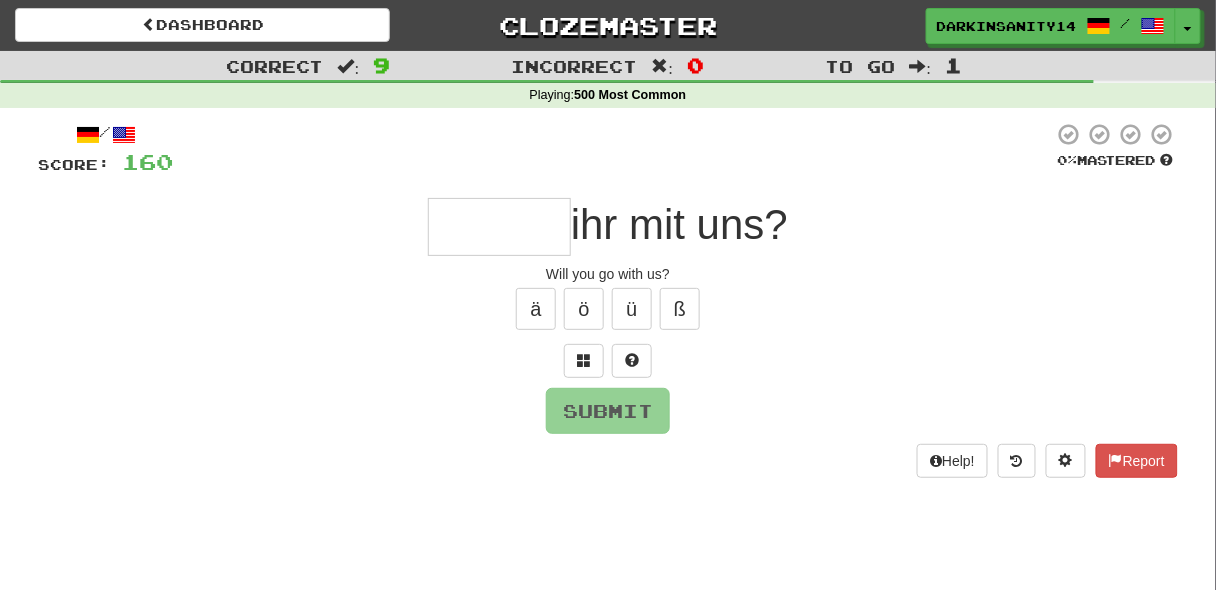 type on "*" 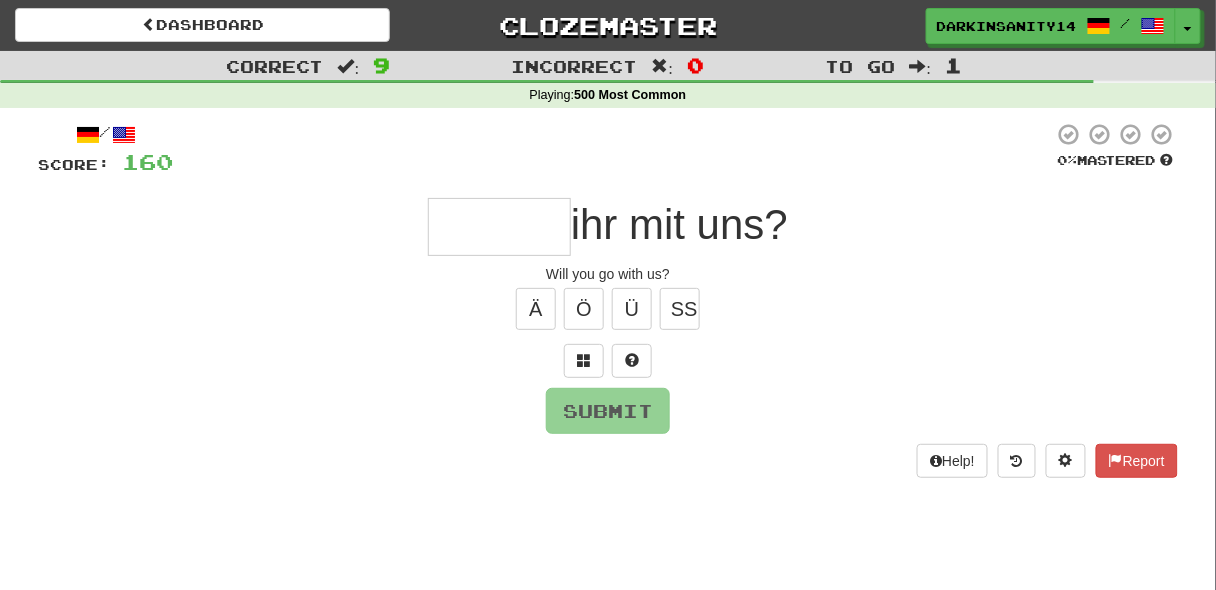 type on "*" 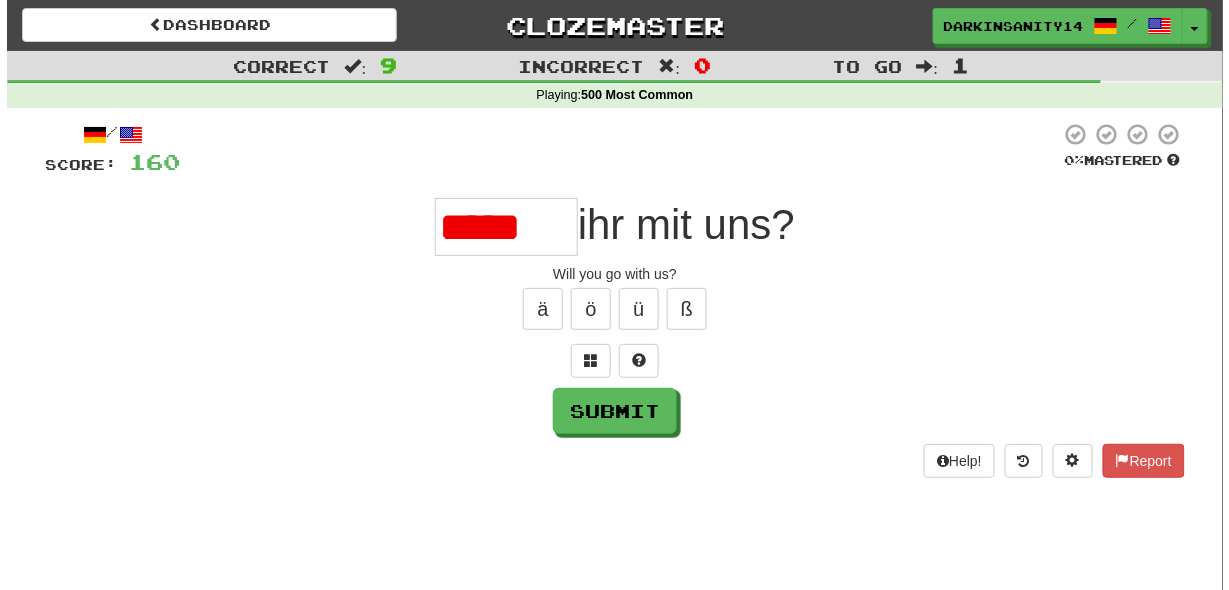 scroll, scrollTop: 0, scrollLeft: 0, axis: both 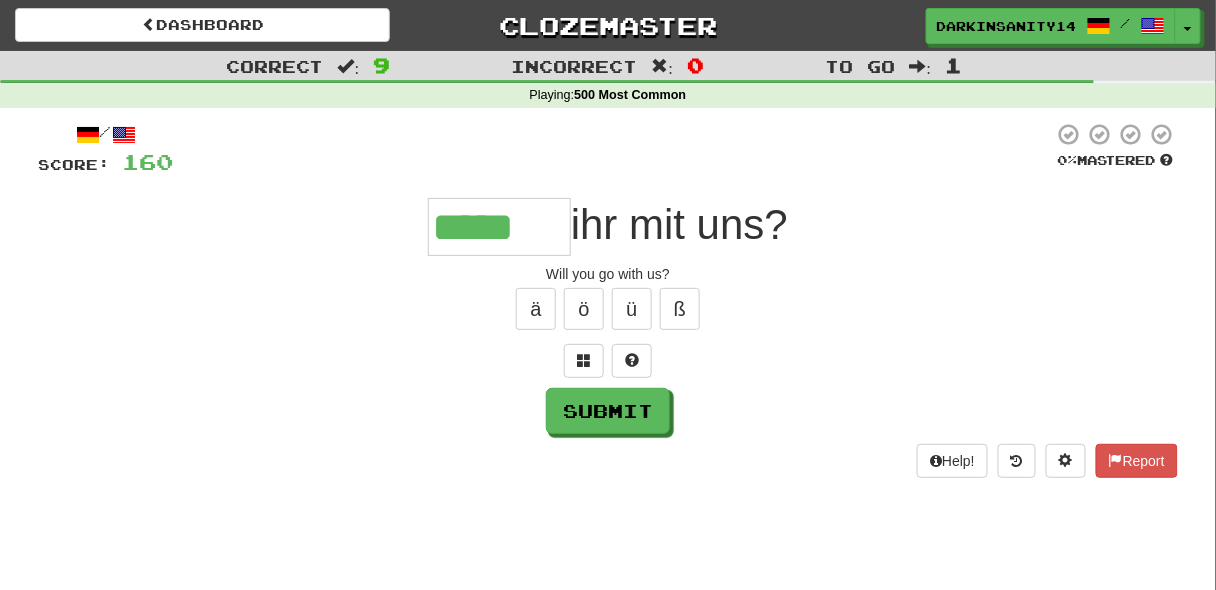 type on "*****" 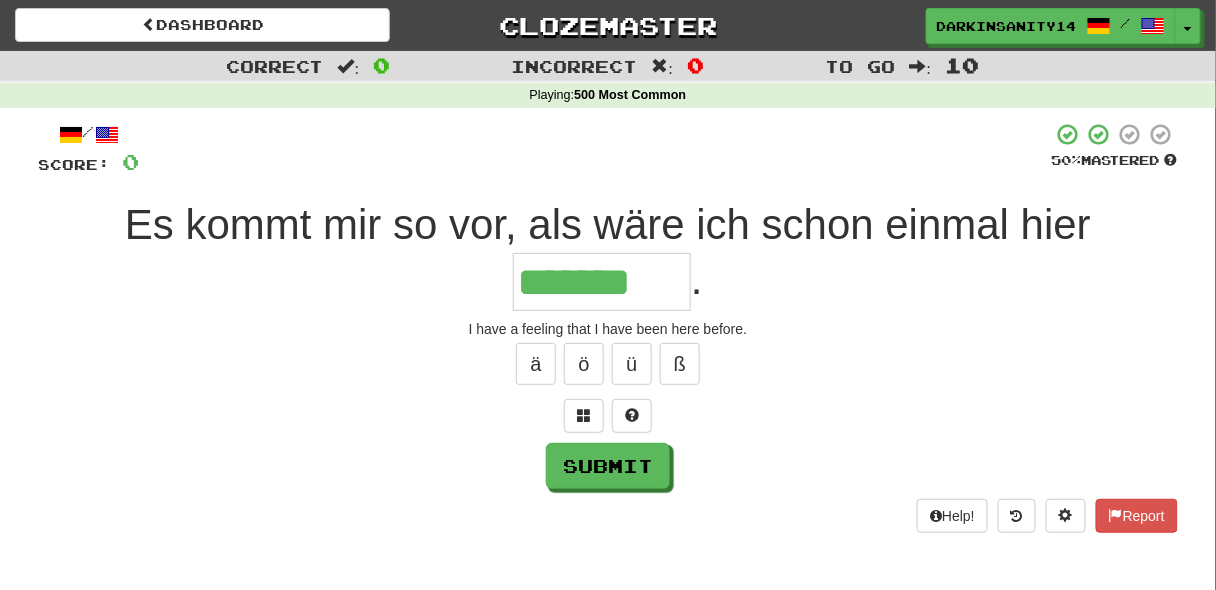 type on "*******" 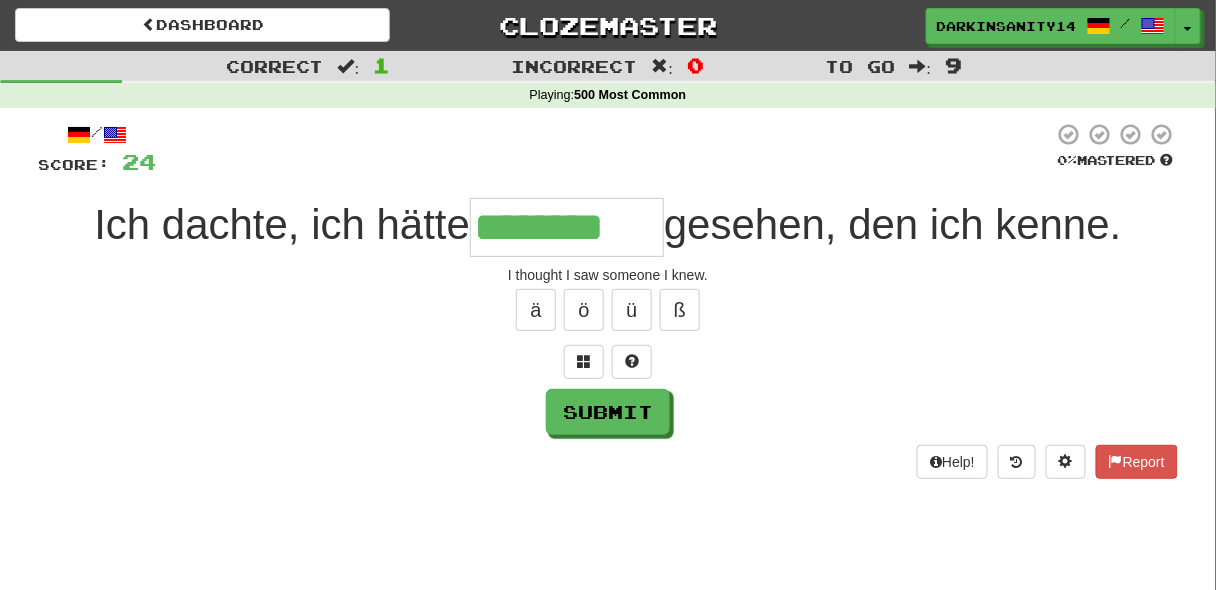 type on "********" 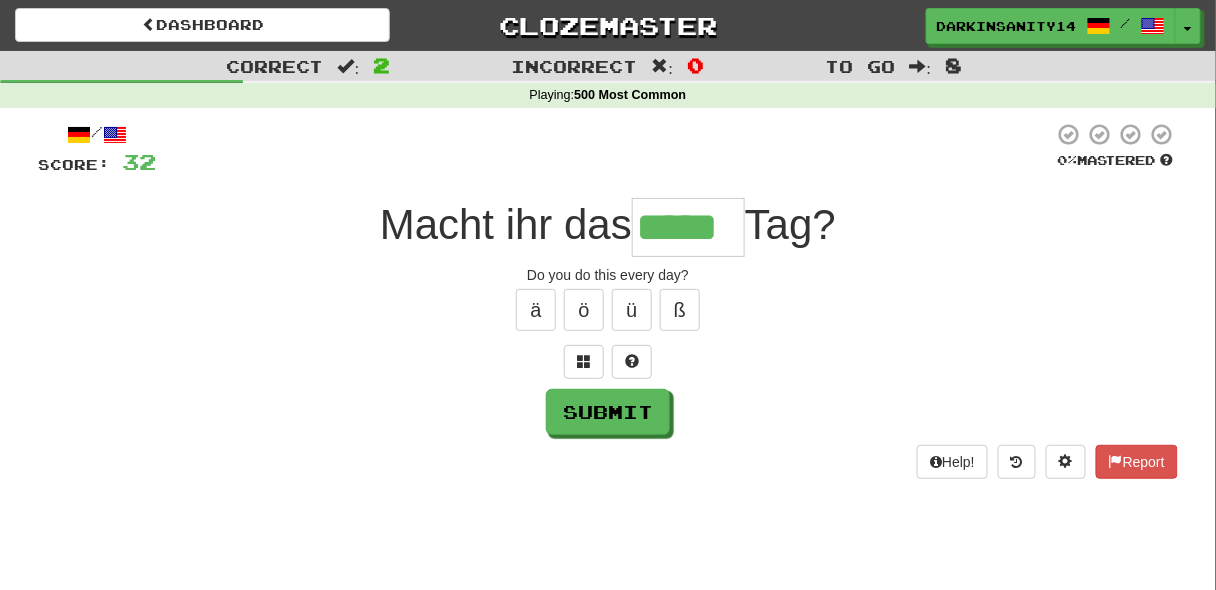 type on "*****" 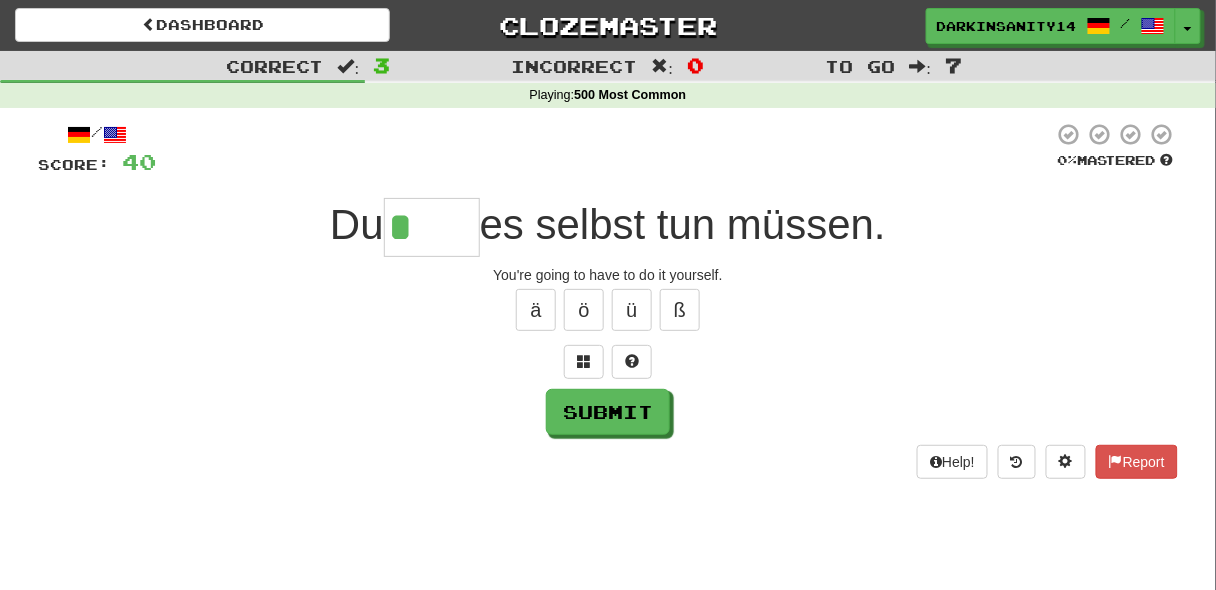 paste on "*" 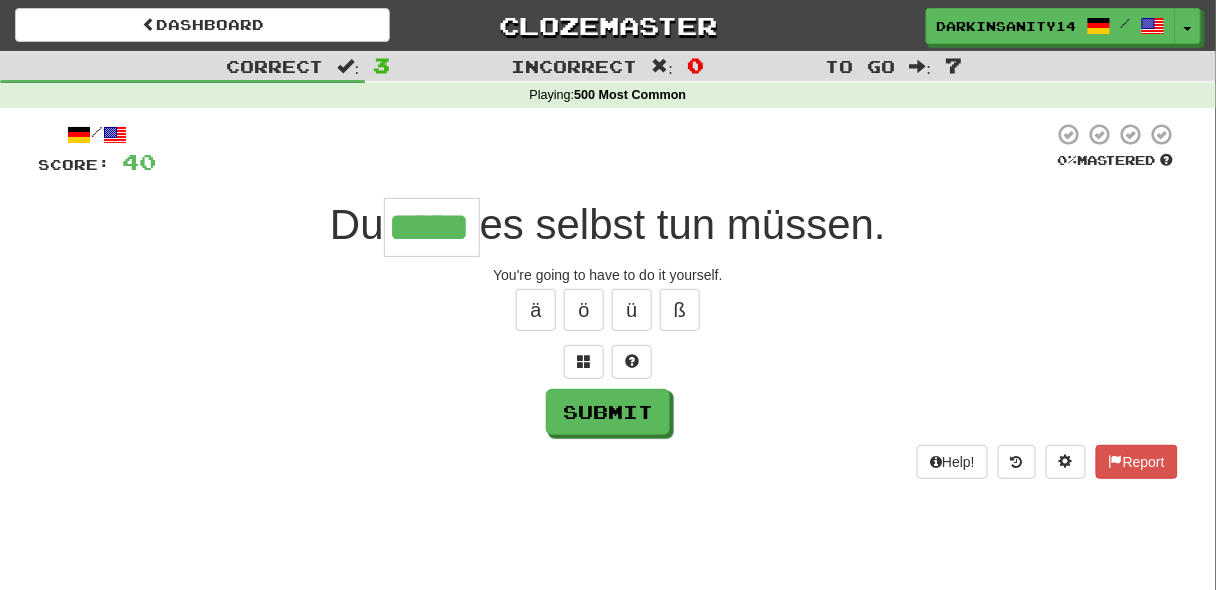 type on "*****" 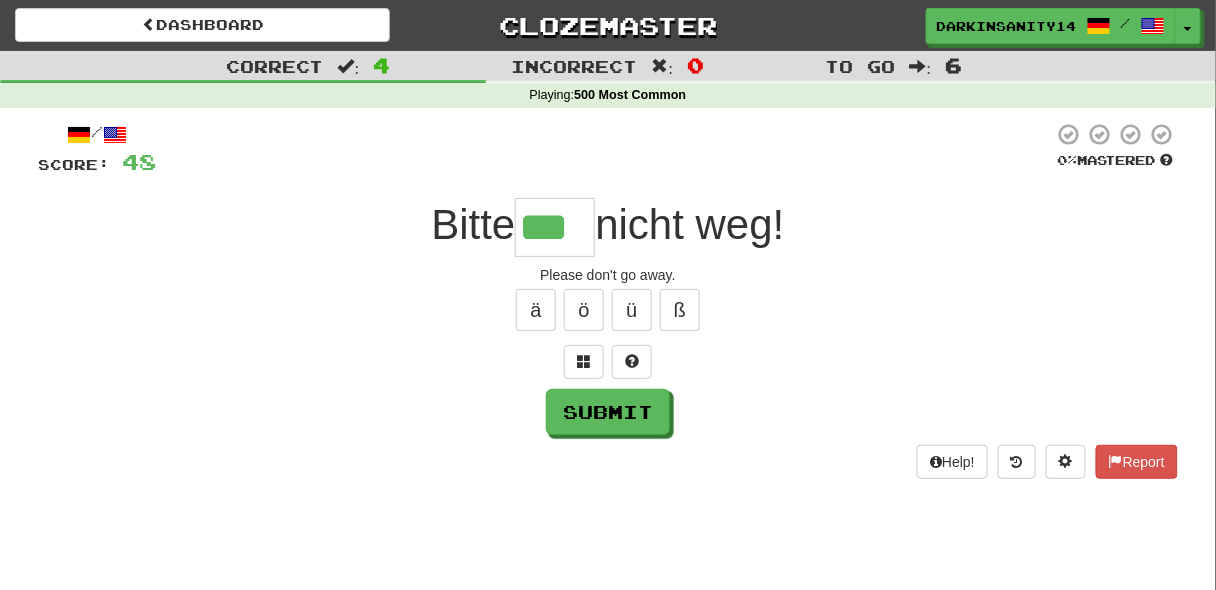 type on "***" 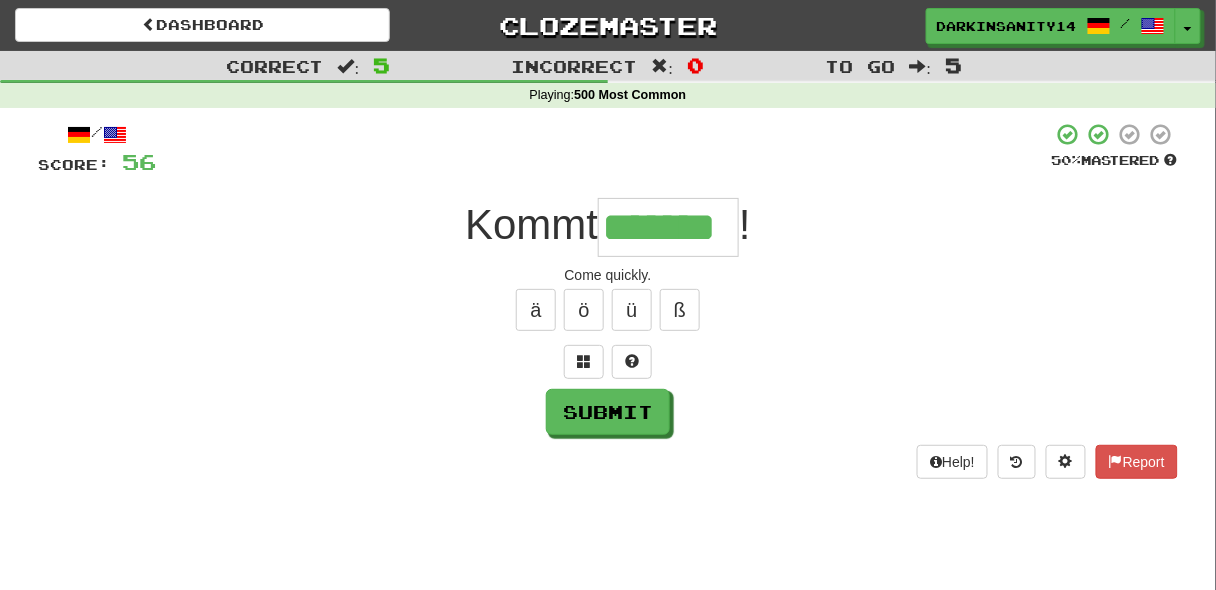type on "*******" 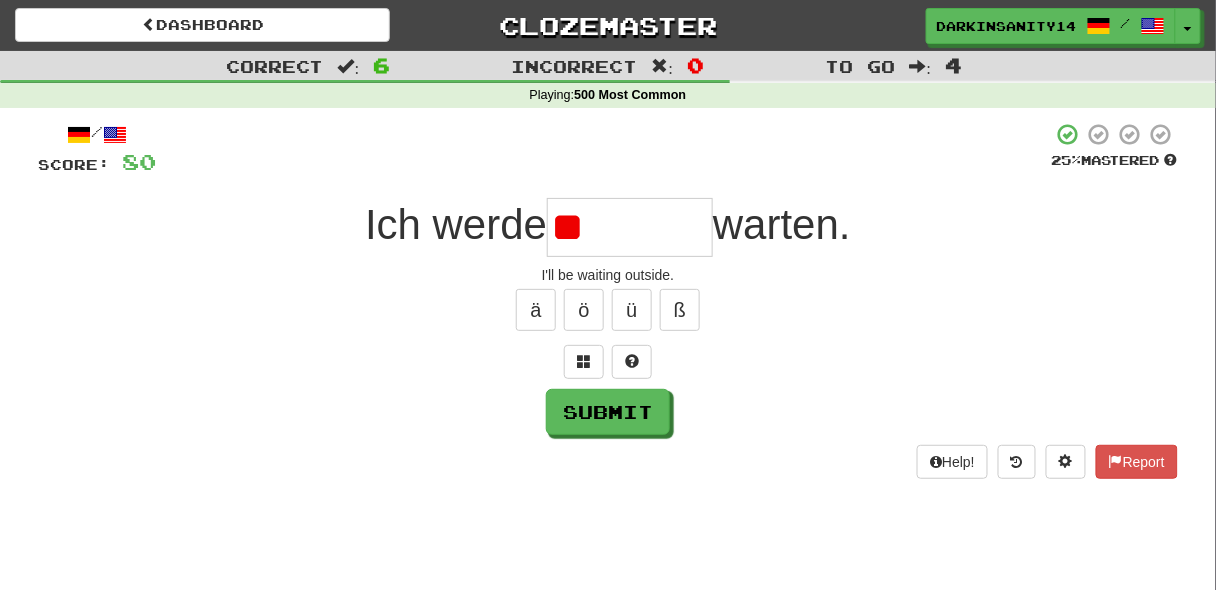 type on "*" 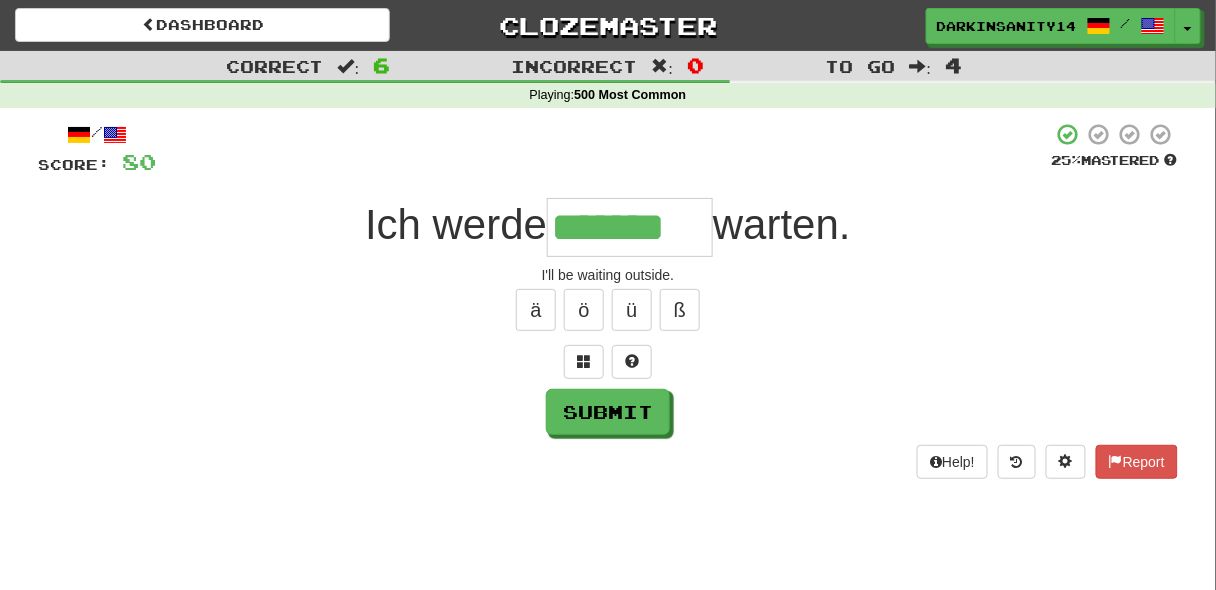 type on "*******" 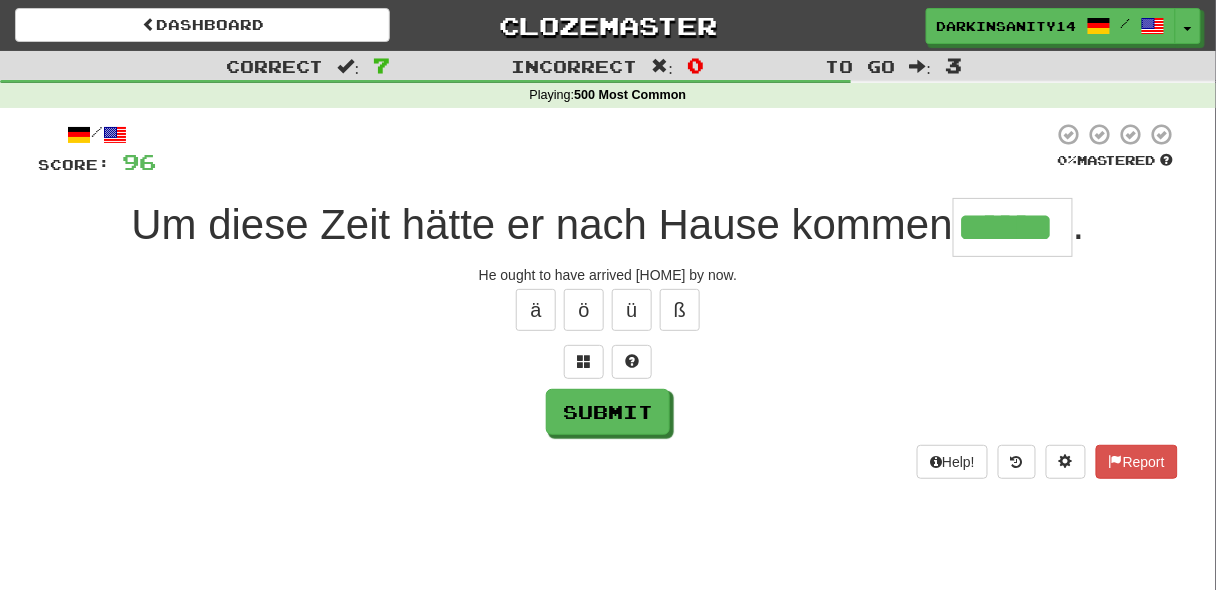 type on "******" 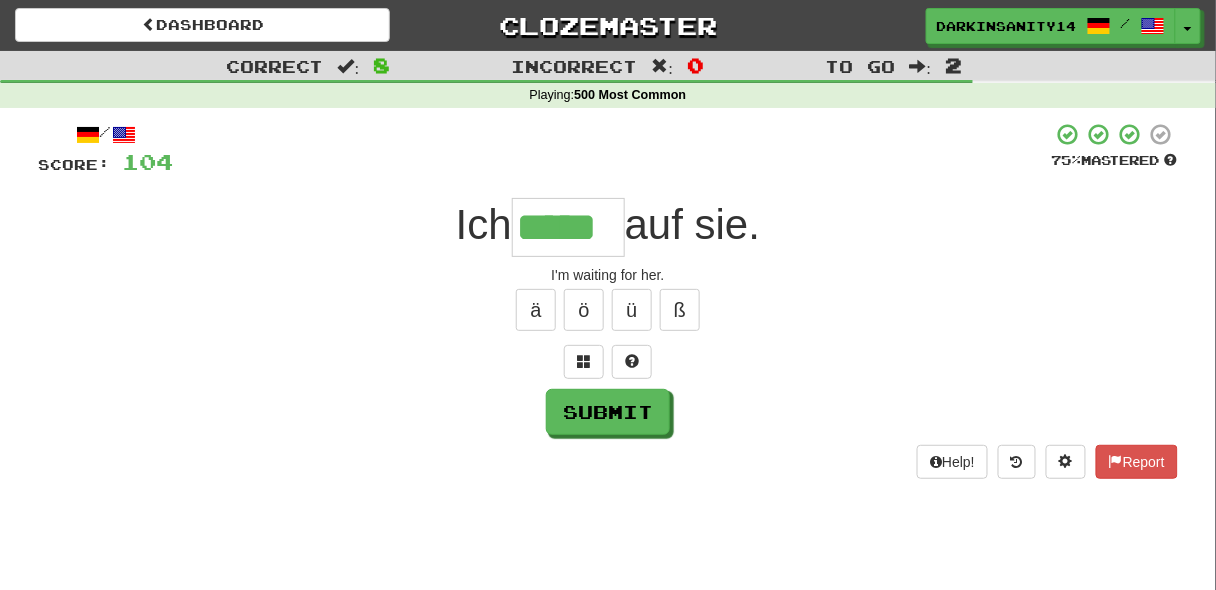 type on "*****" 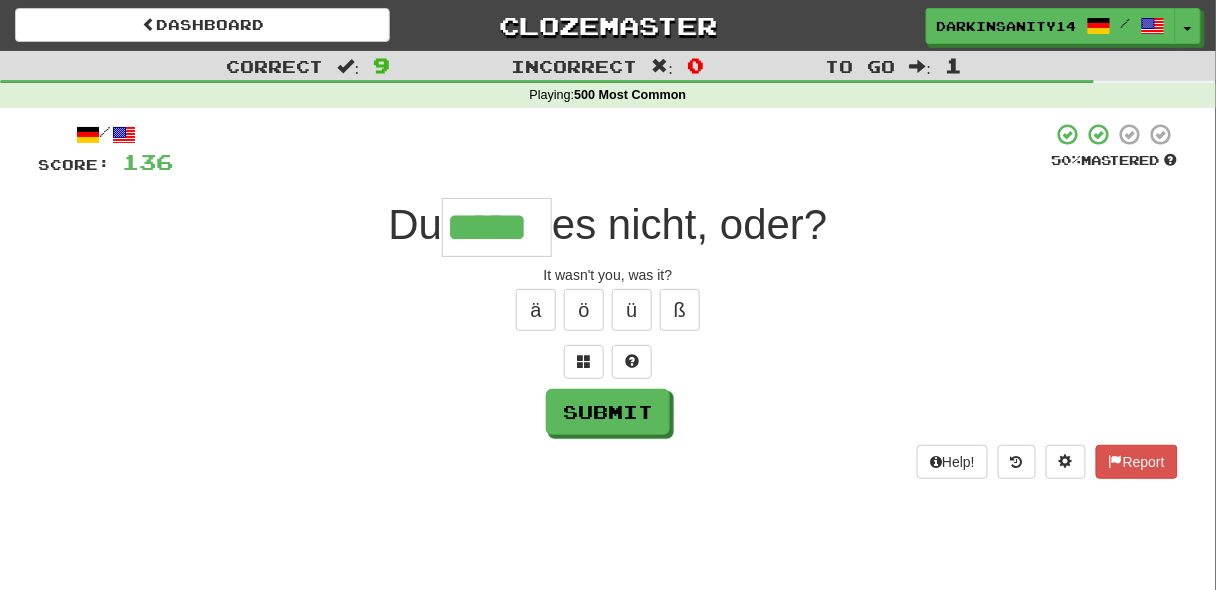 type on "*****" 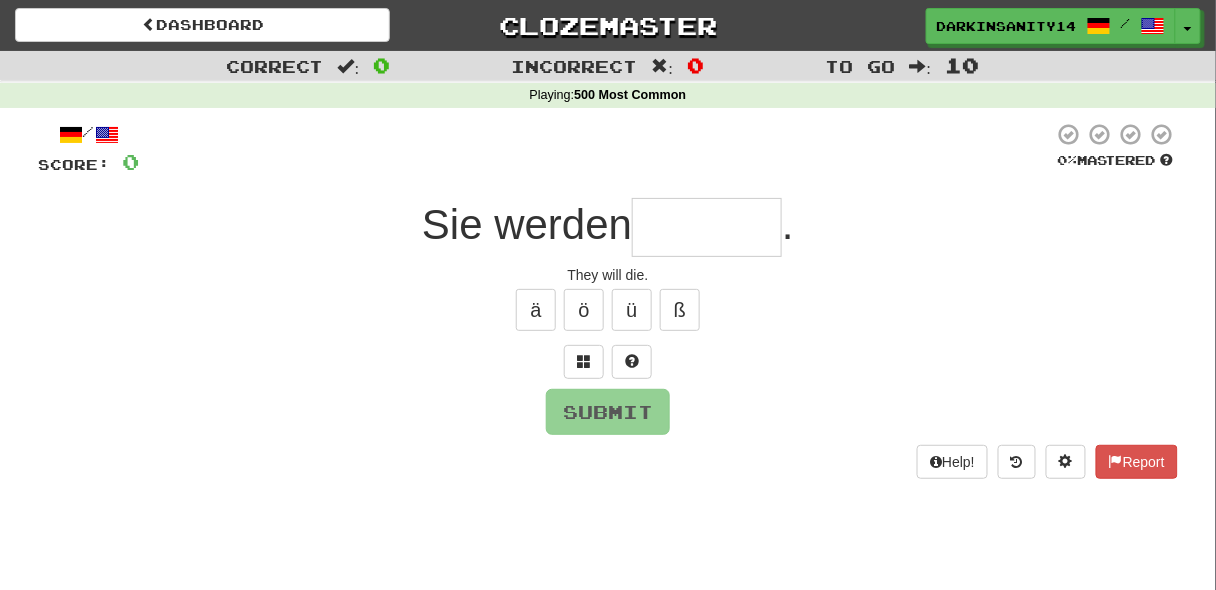 type on "*" 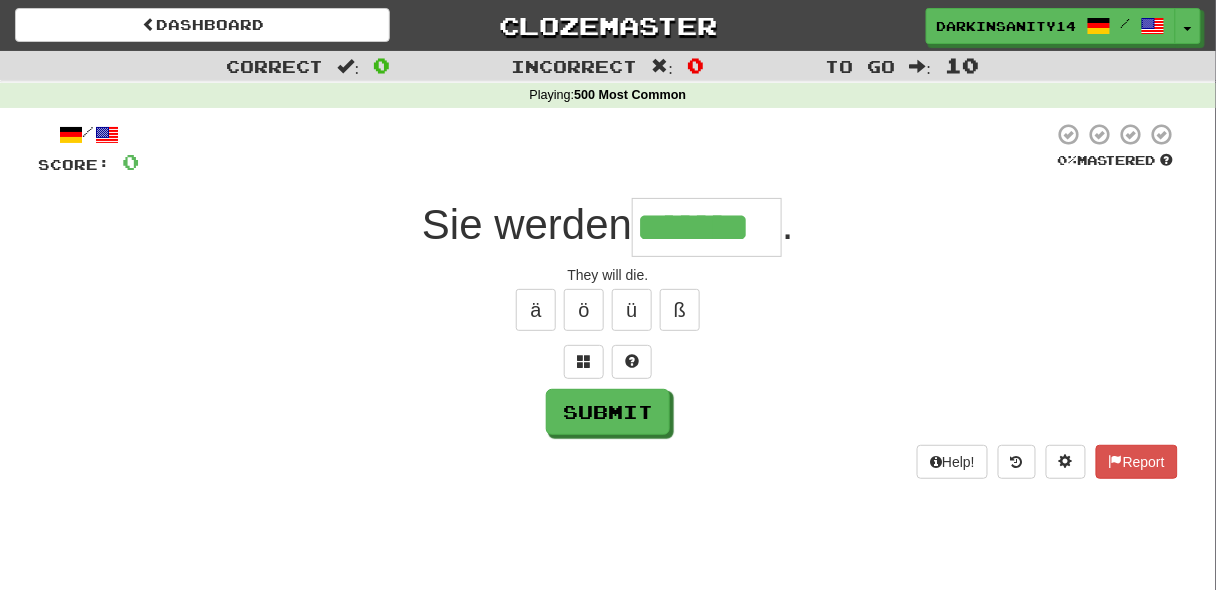 type on "*******" 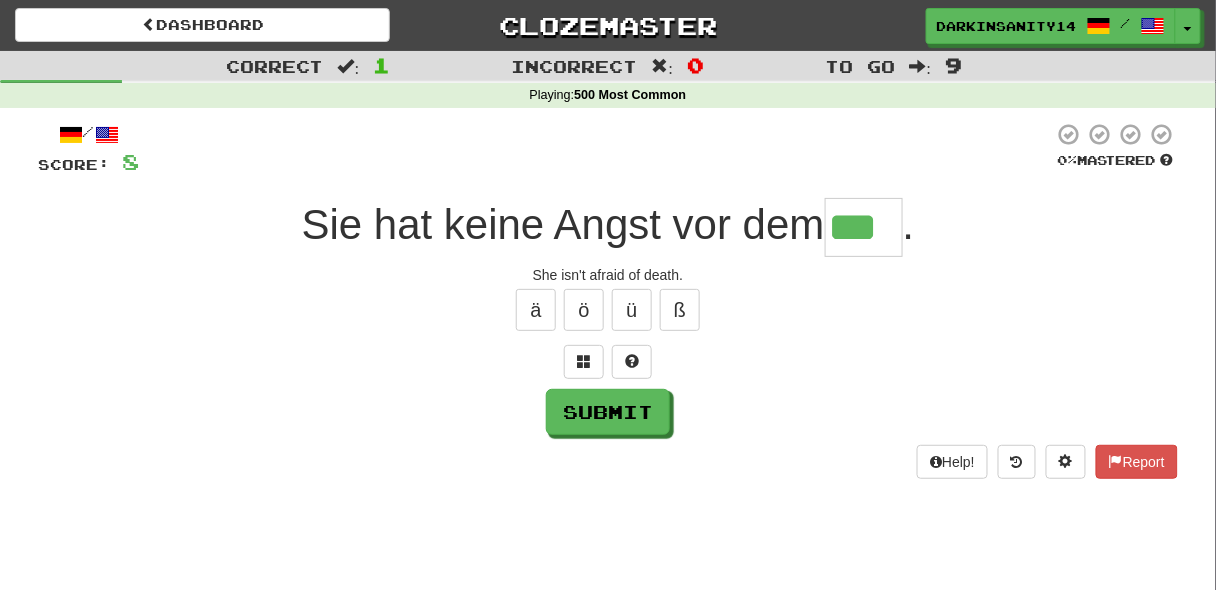 type on "***" 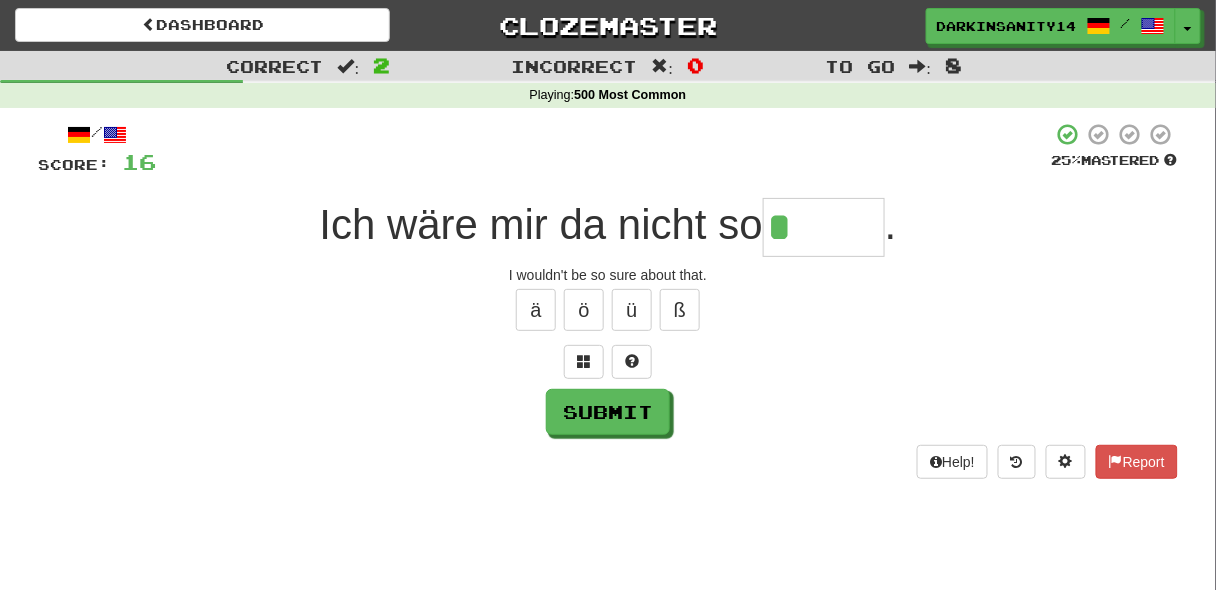 paste on "*" 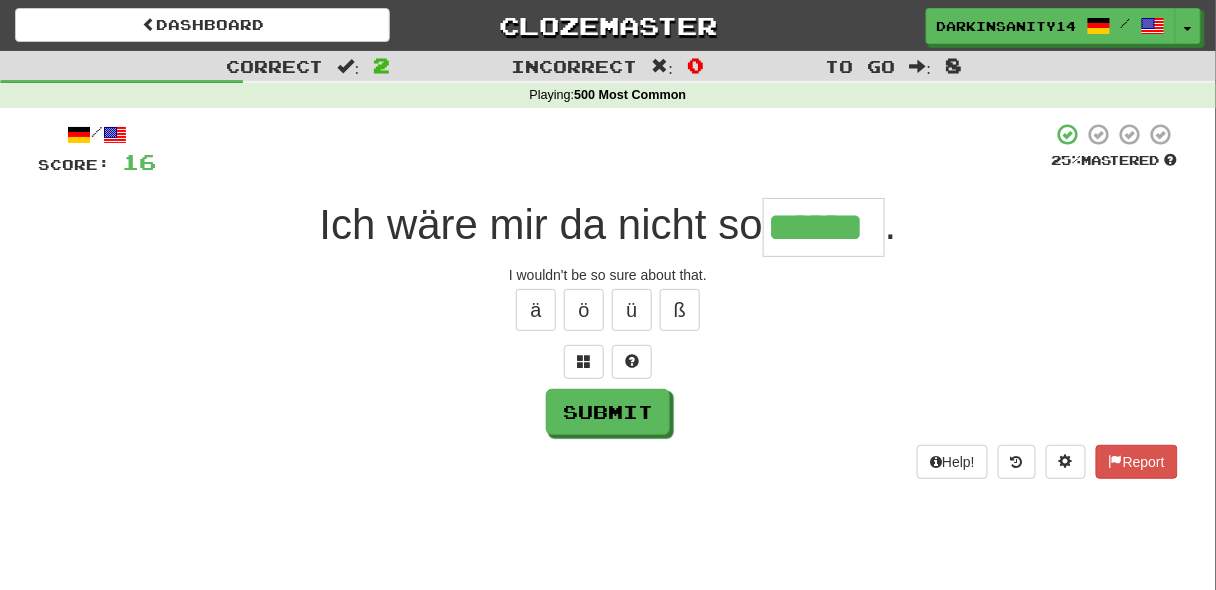 type on "******" 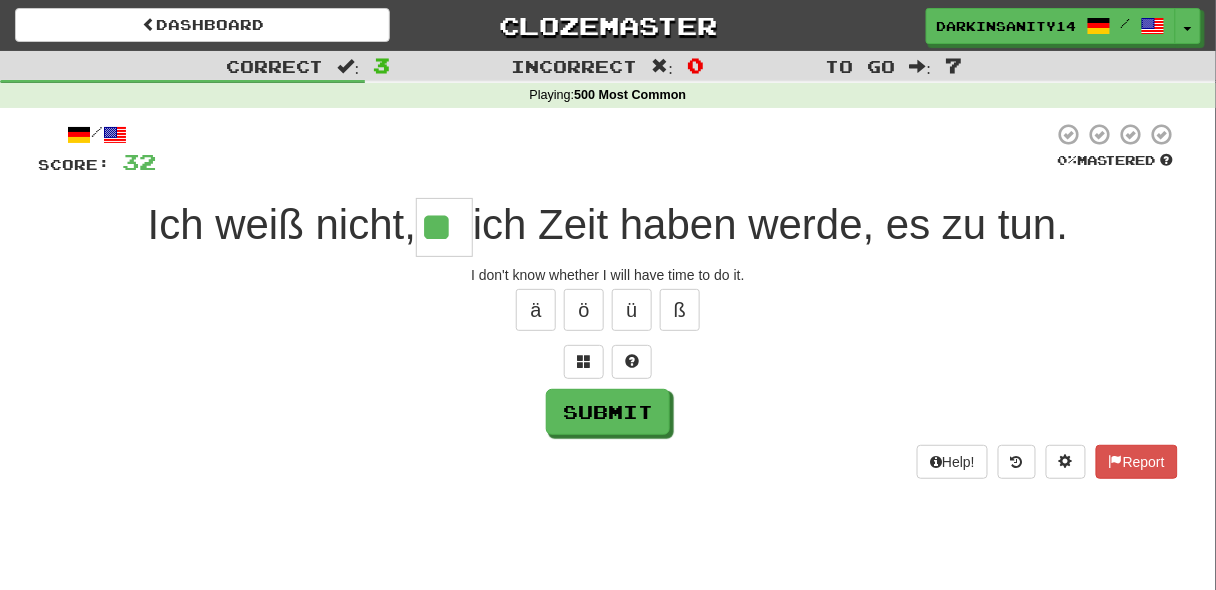 type on "**" 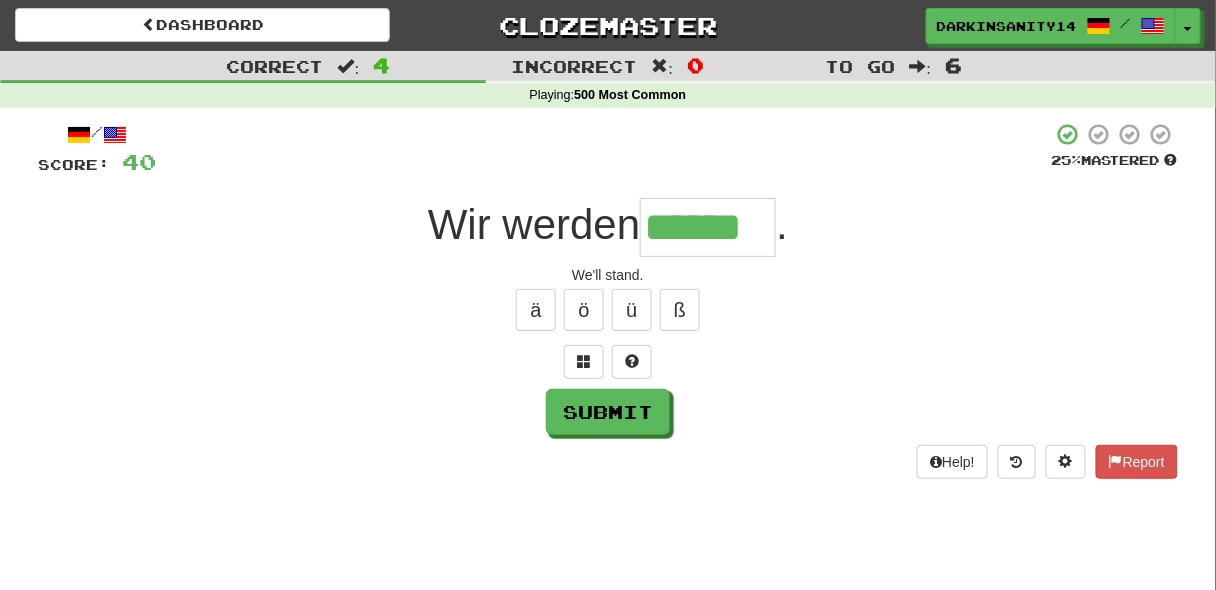 type on "******" 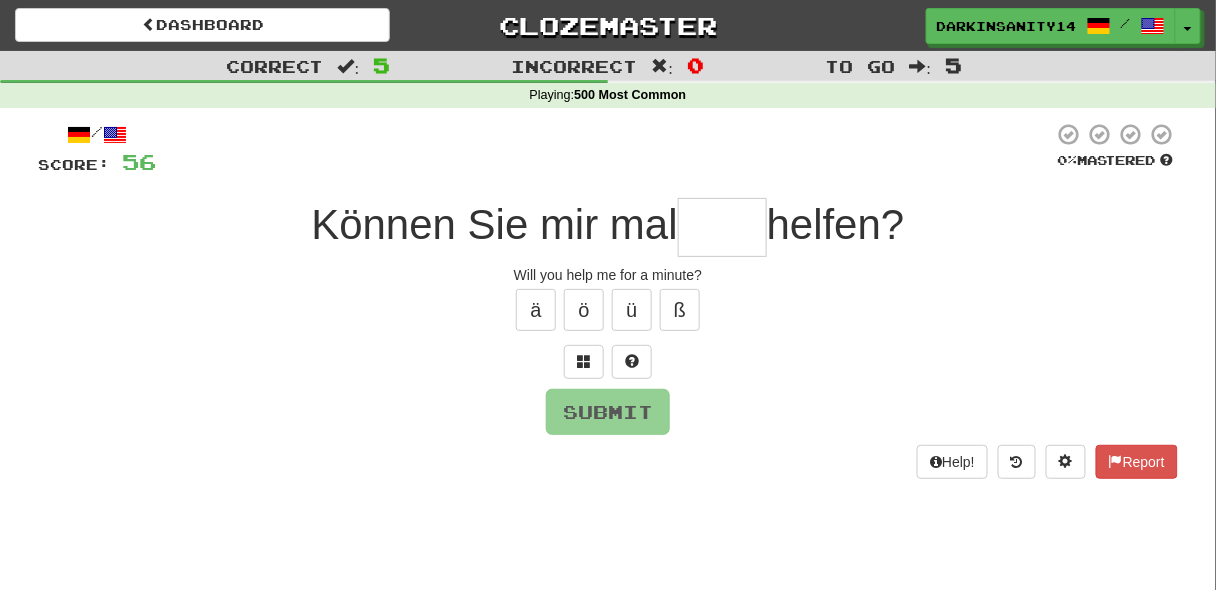 type on "*" 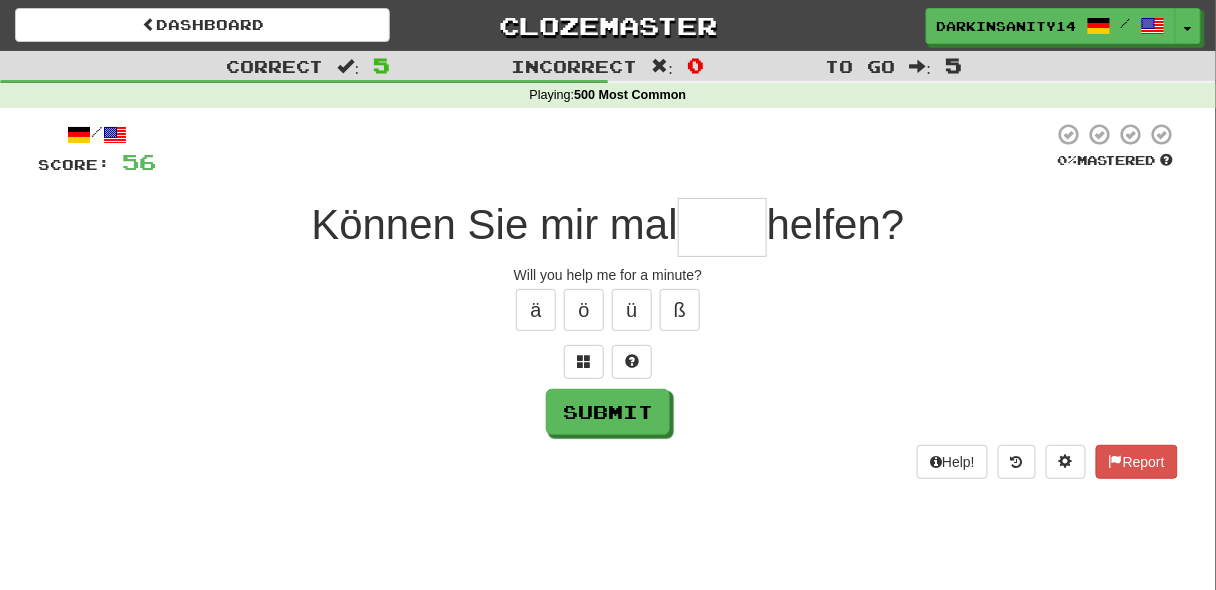 type on "*" 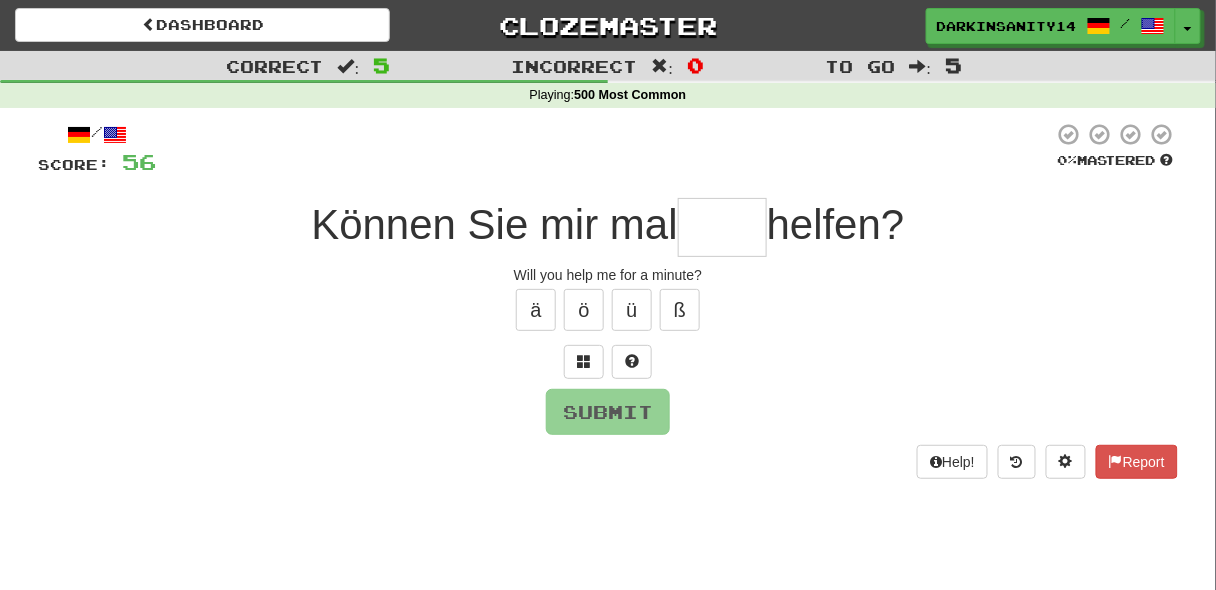 type on "*" 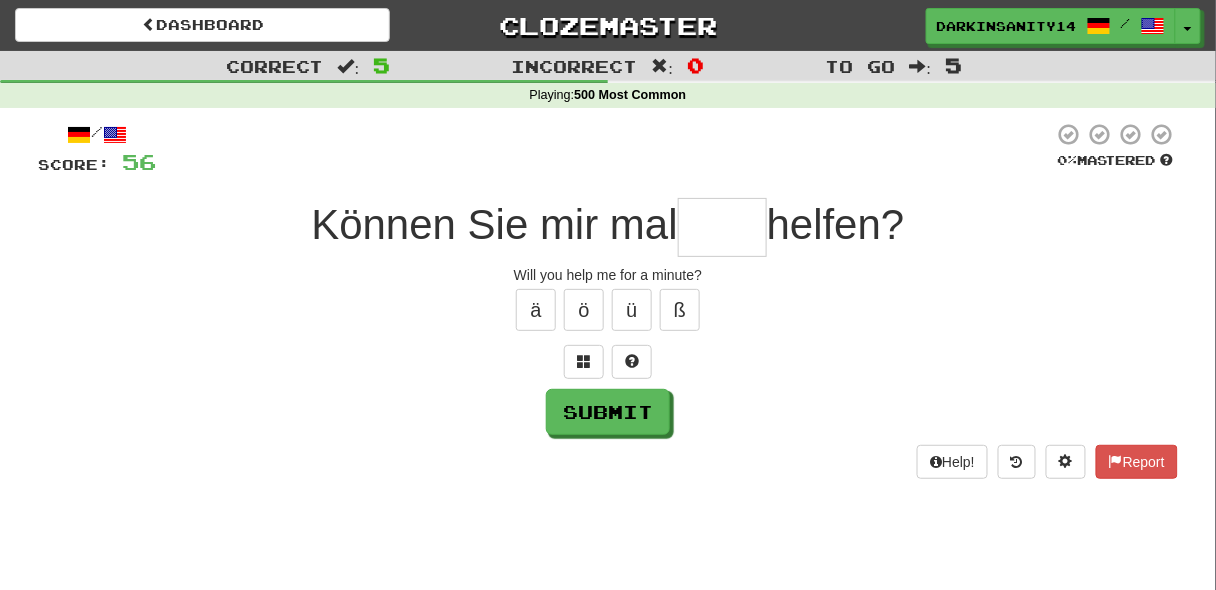 type on "*" 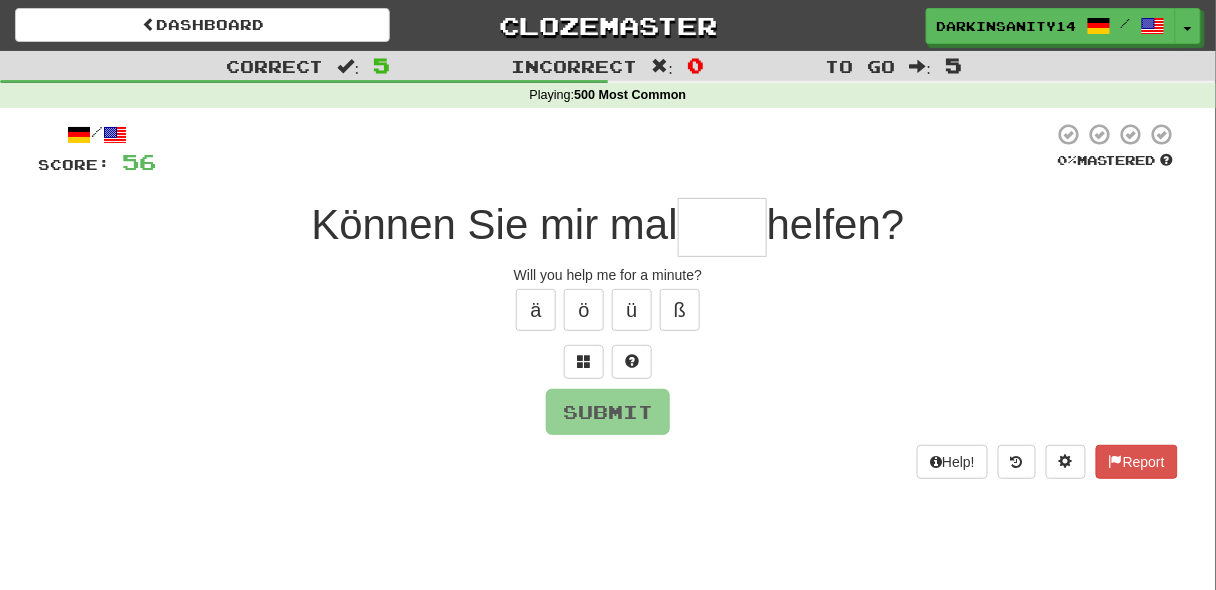 type on "*" 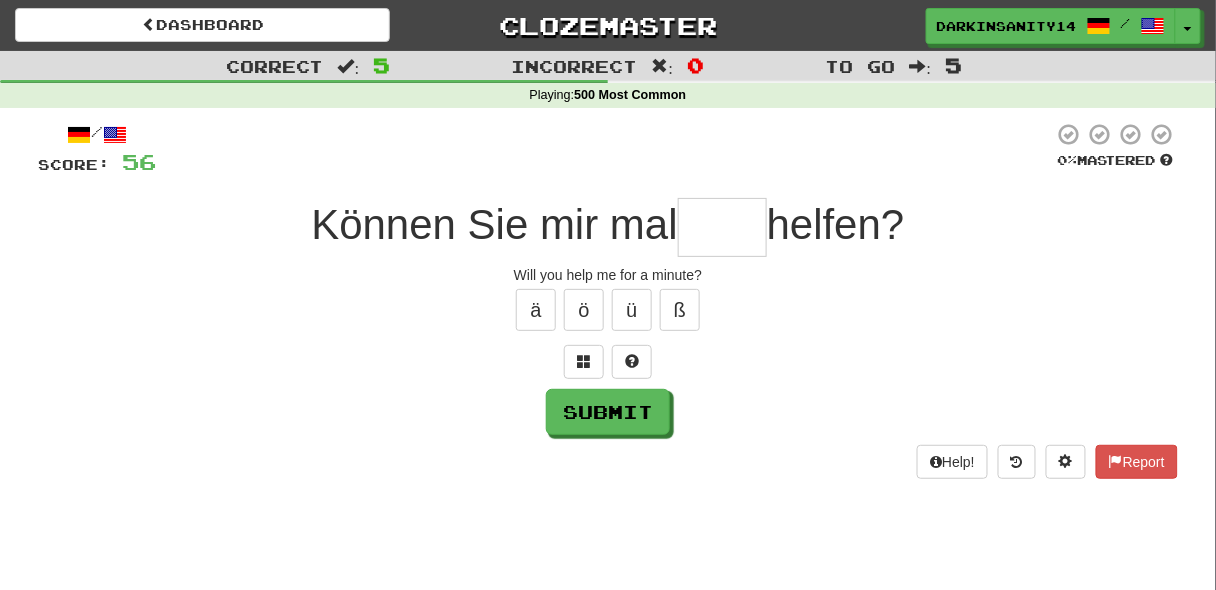 type on "*" 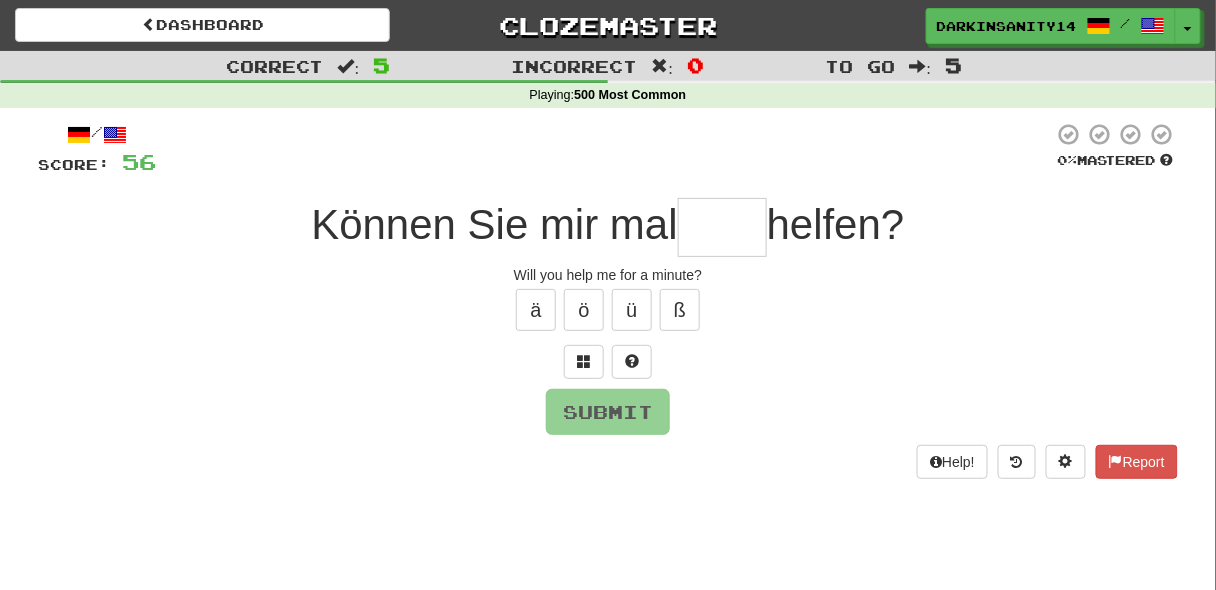 type on "*" 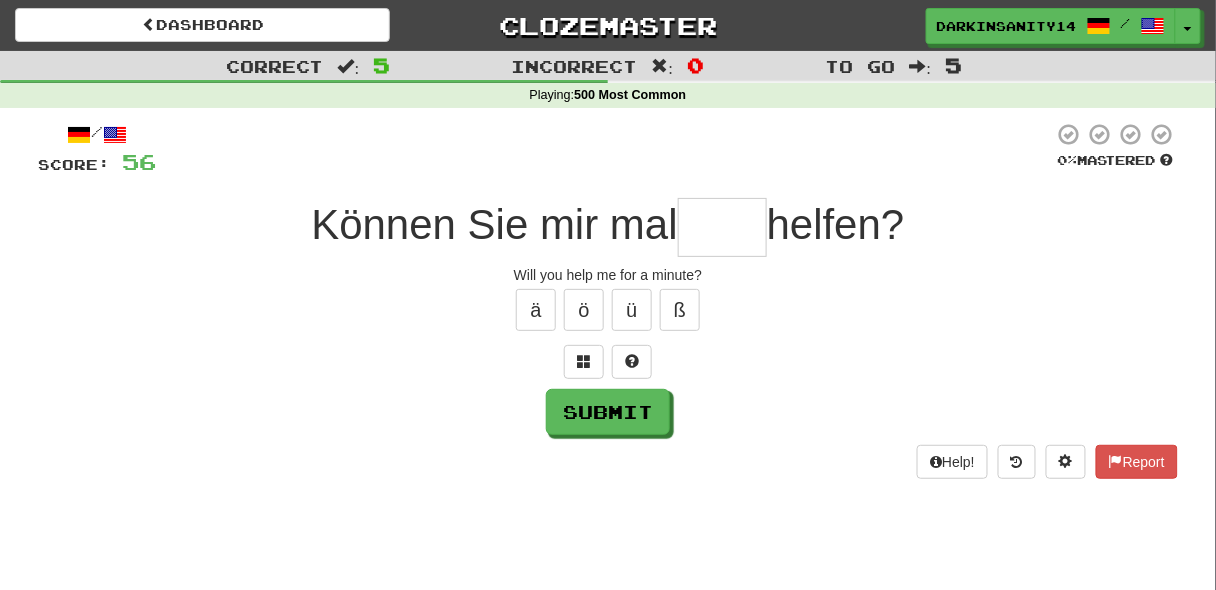type on "*" 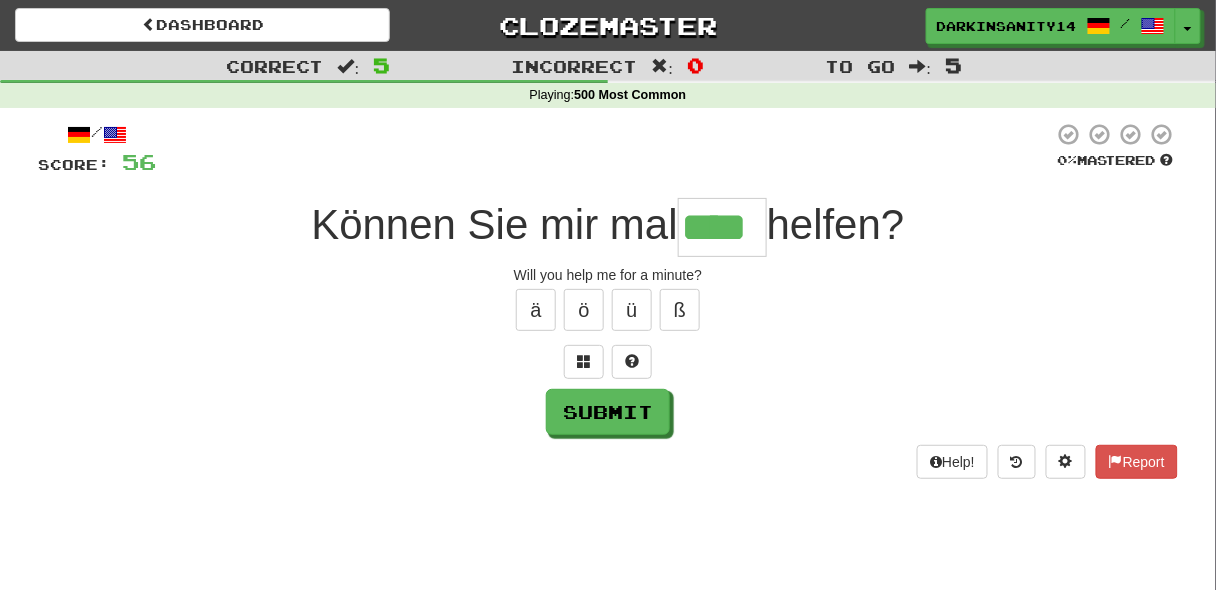 type on "****" 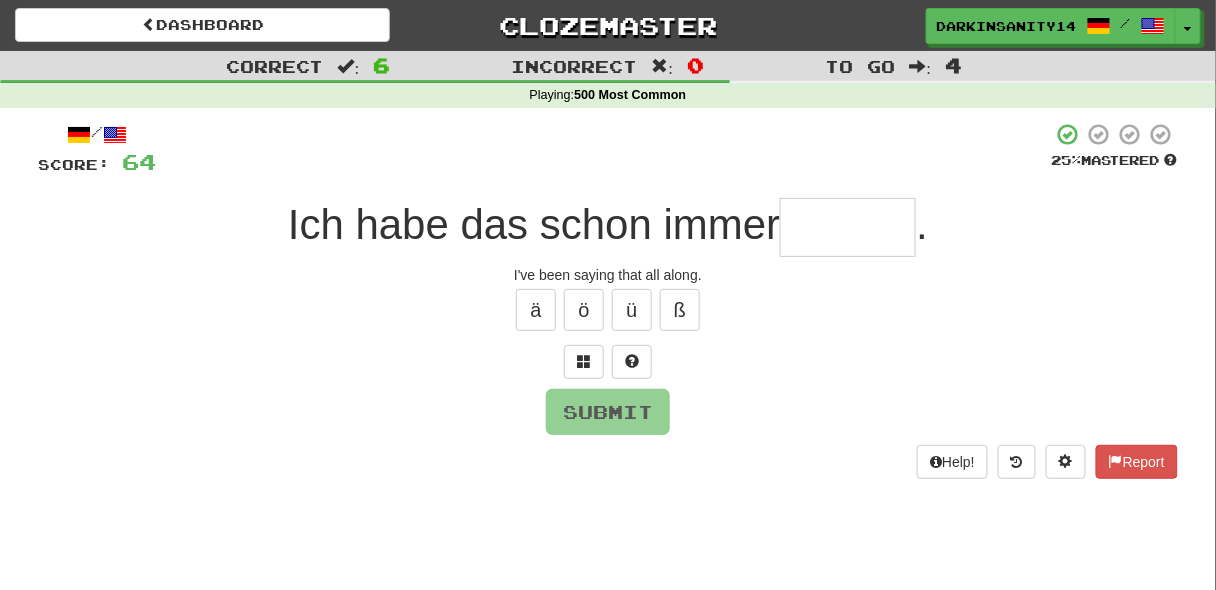 type on "*" 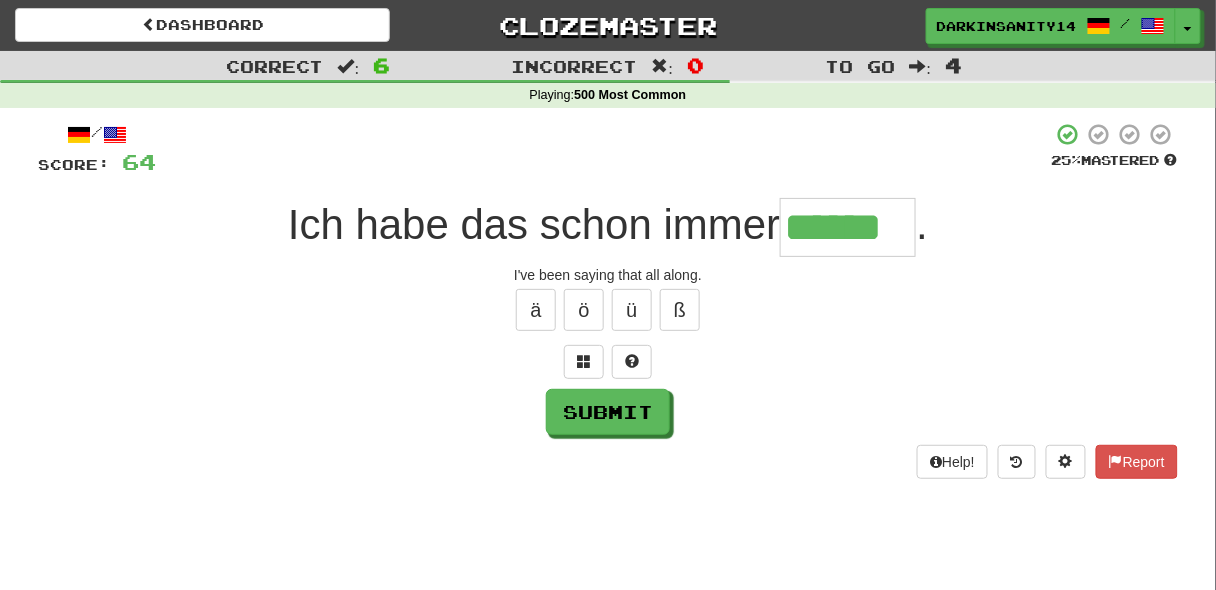 type on "******" 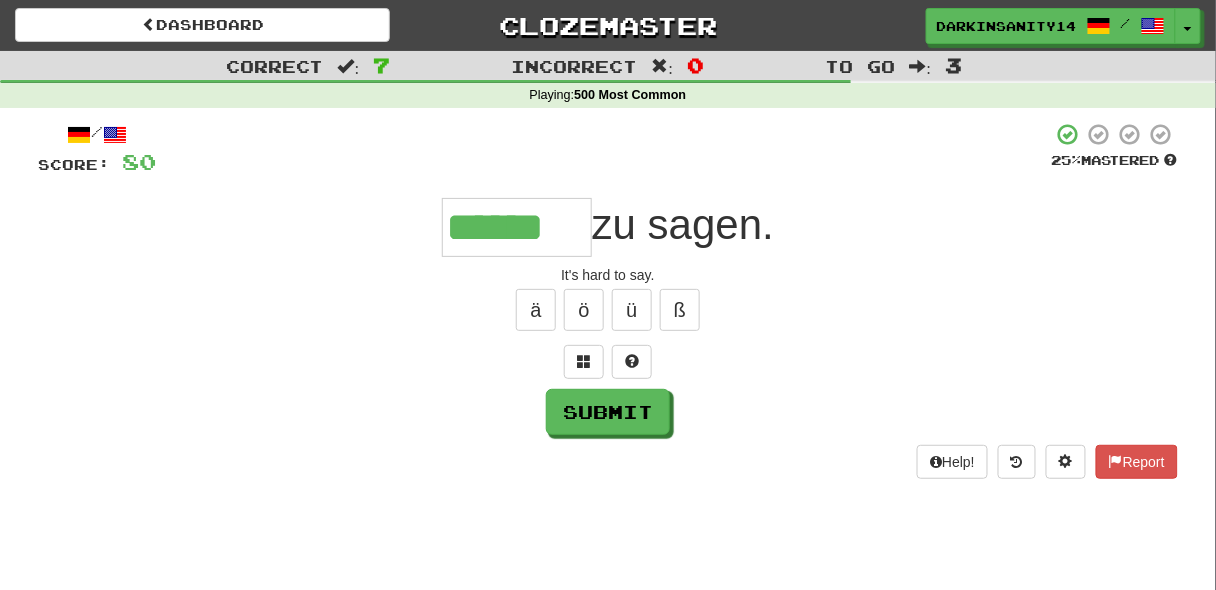 type on "******" 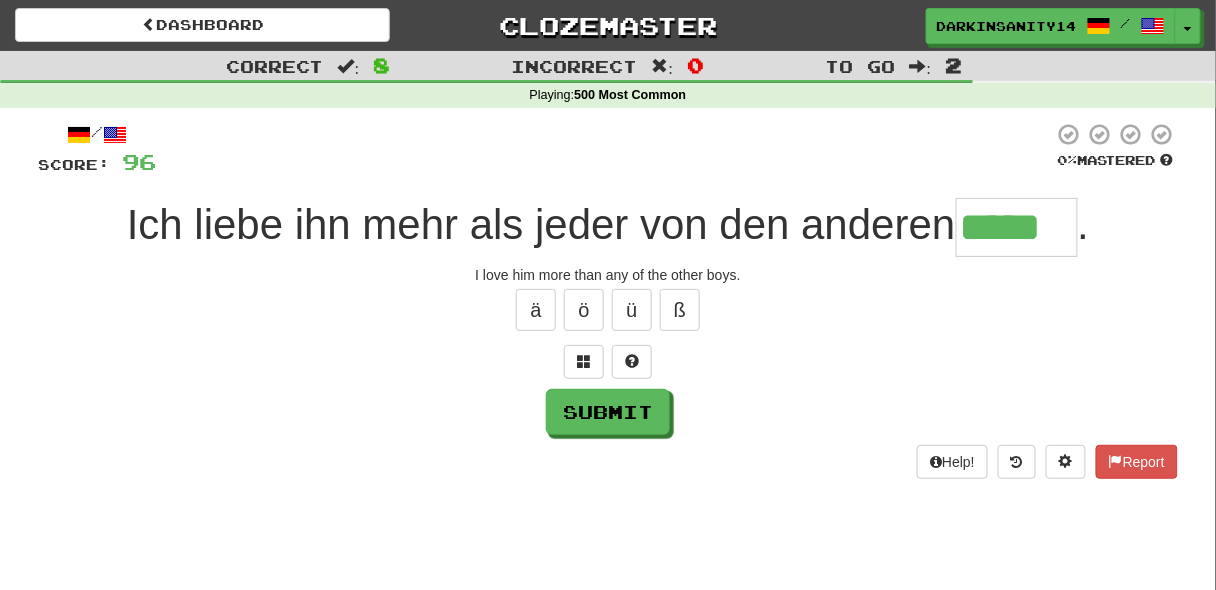 type on "*****" 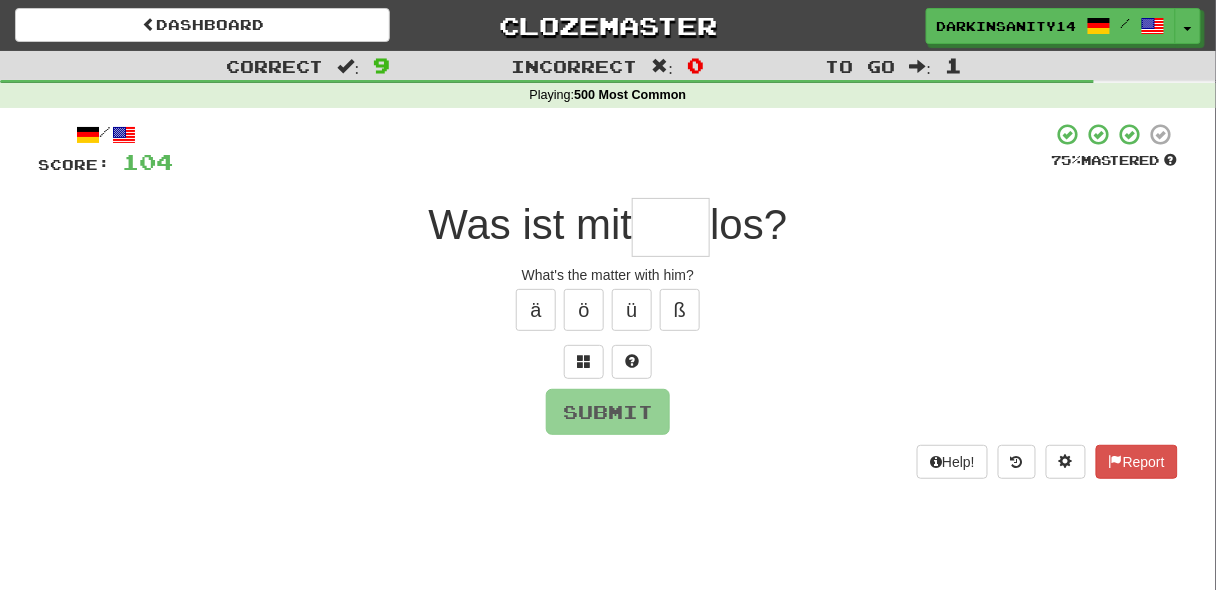 paste on "*" 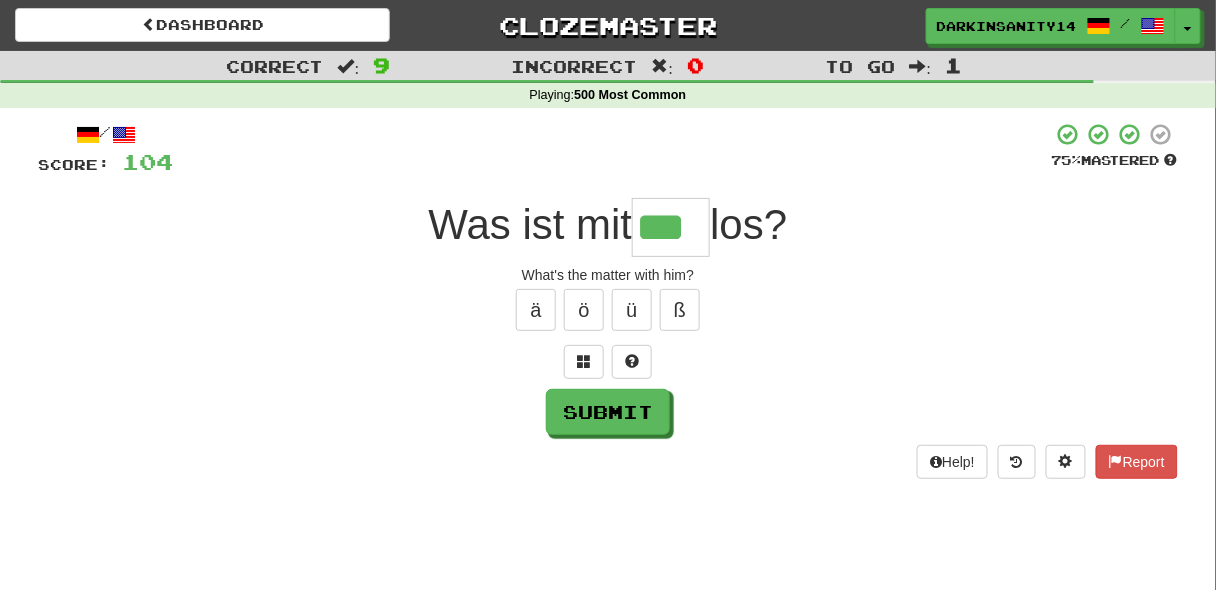 type on "***" 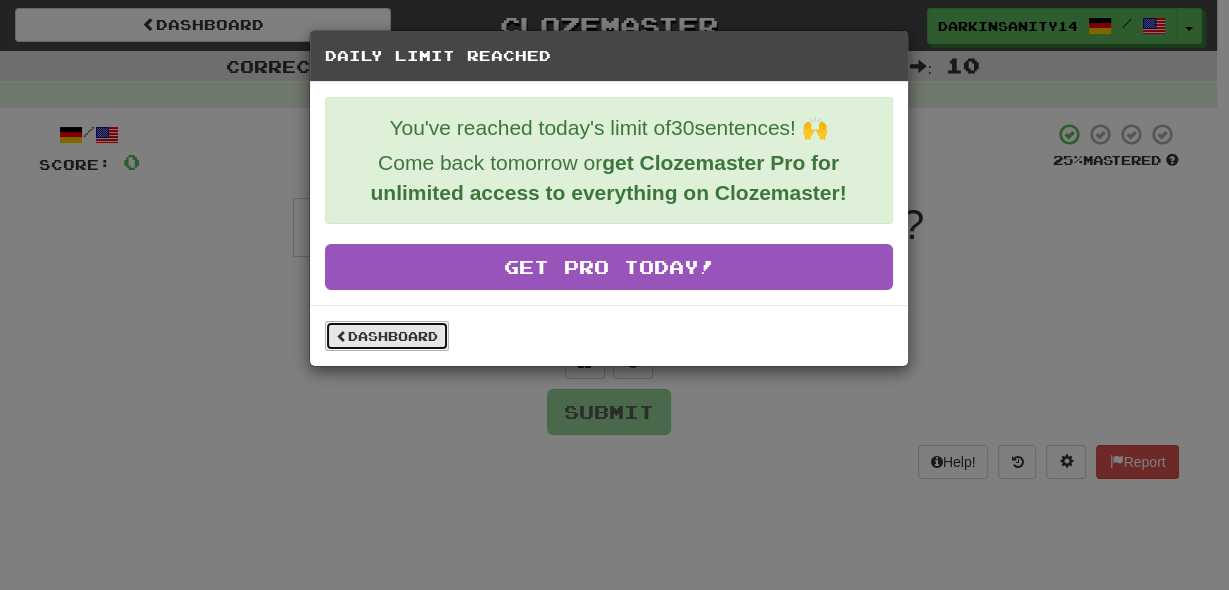 click on "Dashboard" at bounding box center (387, 336) 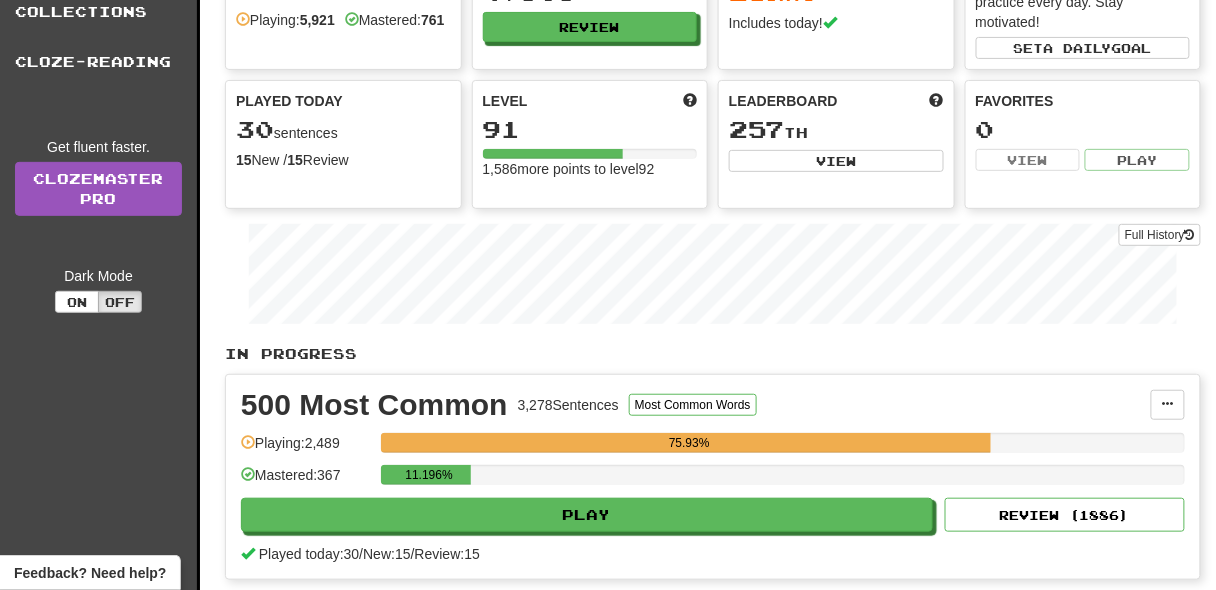 scroll, scrollTop: 0, scrollLeft: 0, axis: both 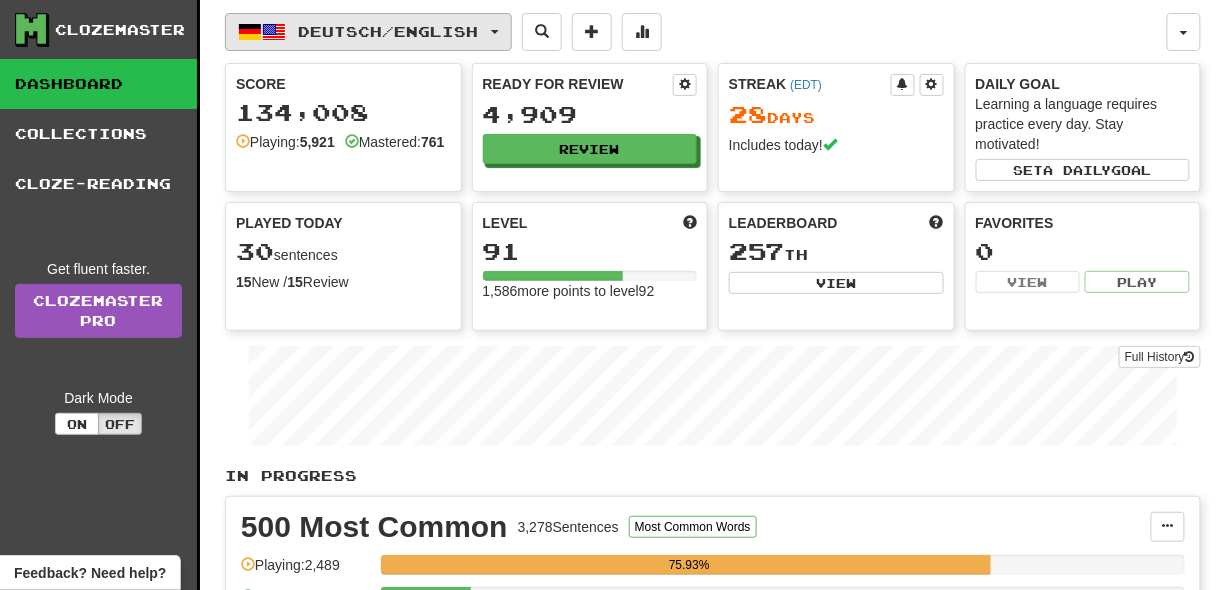 click on "Deutsch  /  English" 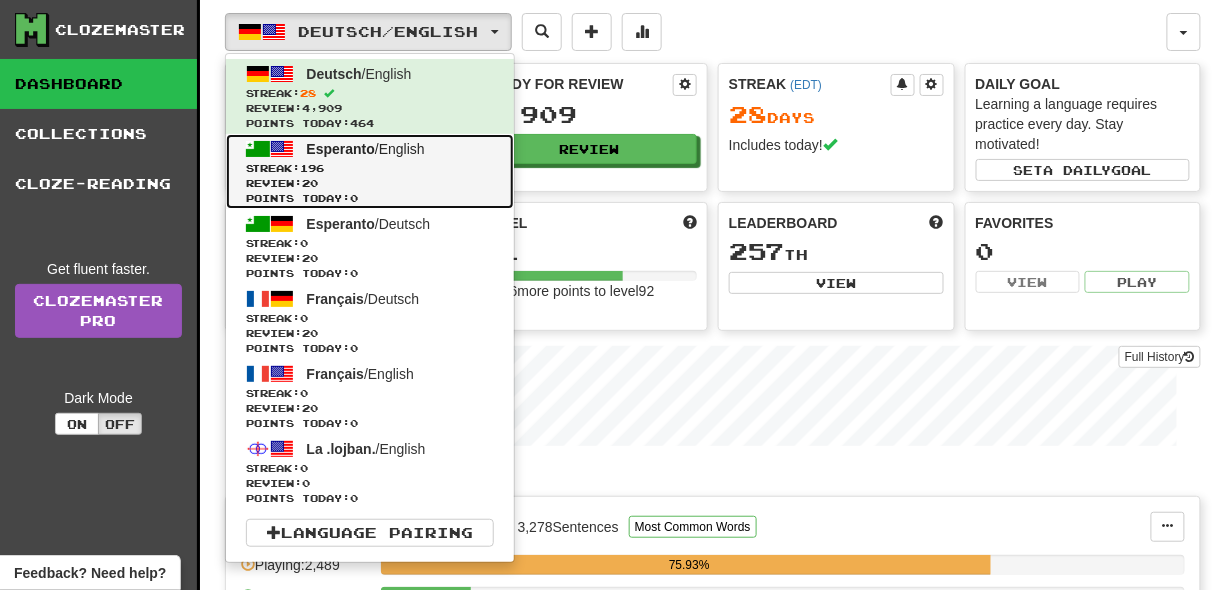 click on "Streak:  196" 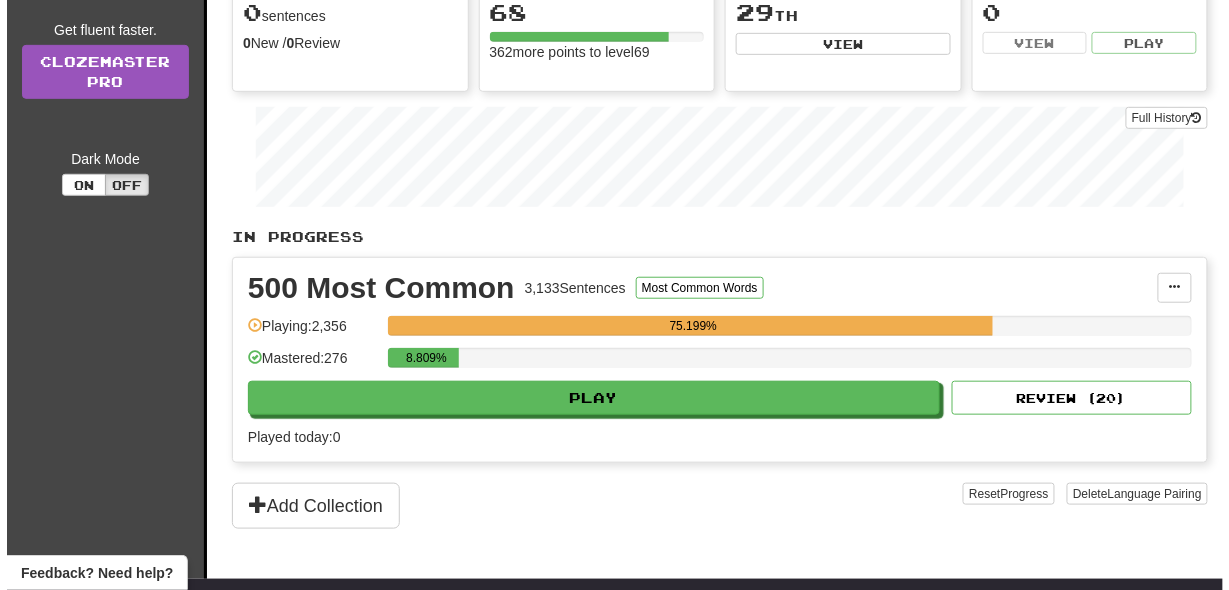 scroll, scrollTop: 267, scrollLeft: 0, axis: vertical 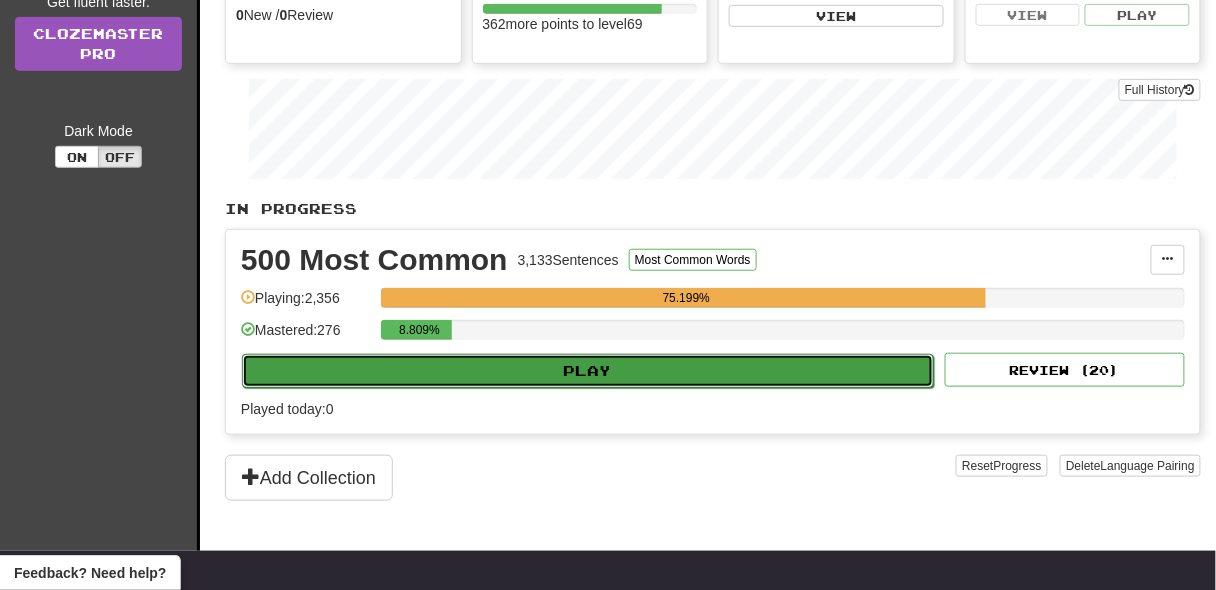 click on "Play" 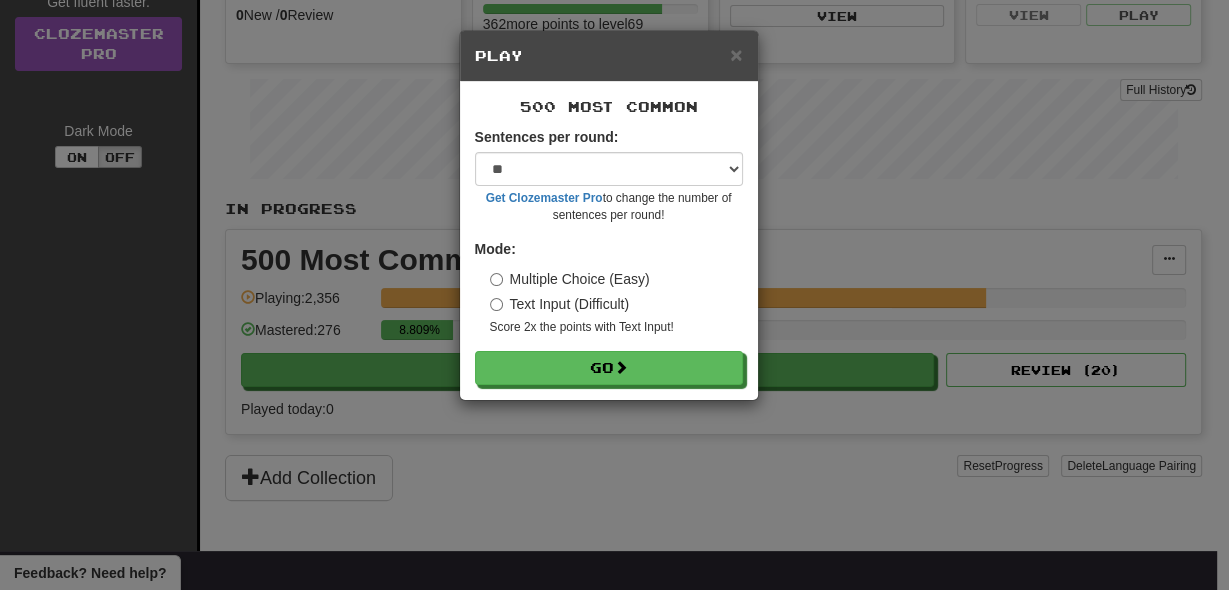click on "Multiple Choice (Easy)" at bounding box center (570, 279) 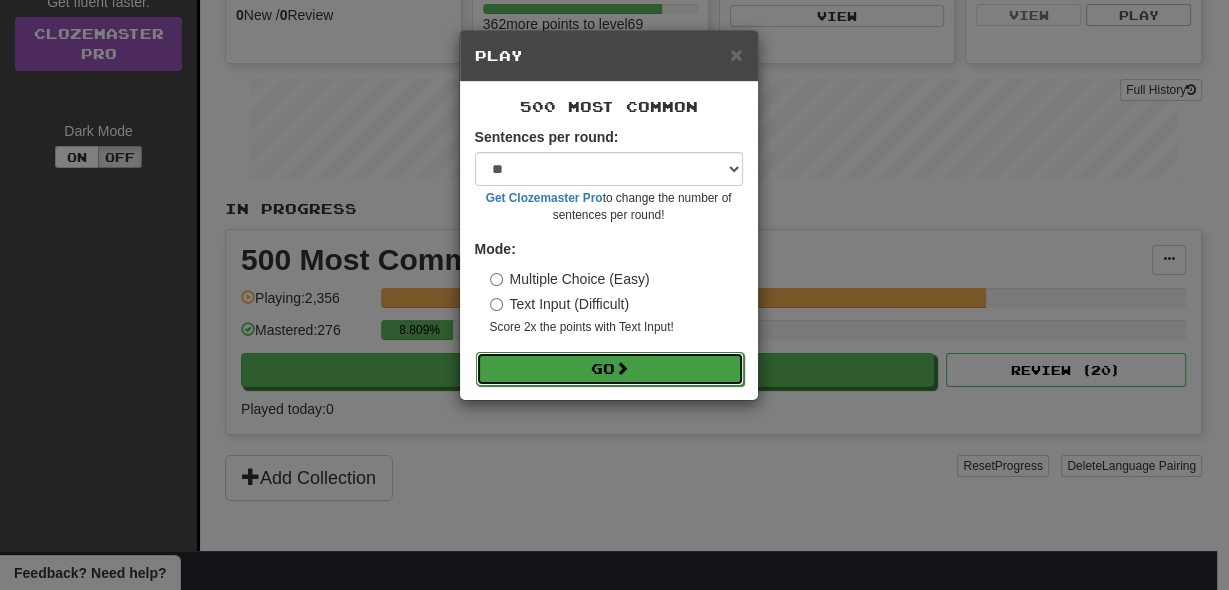 click on "Go" at bounding box center [610, 369] 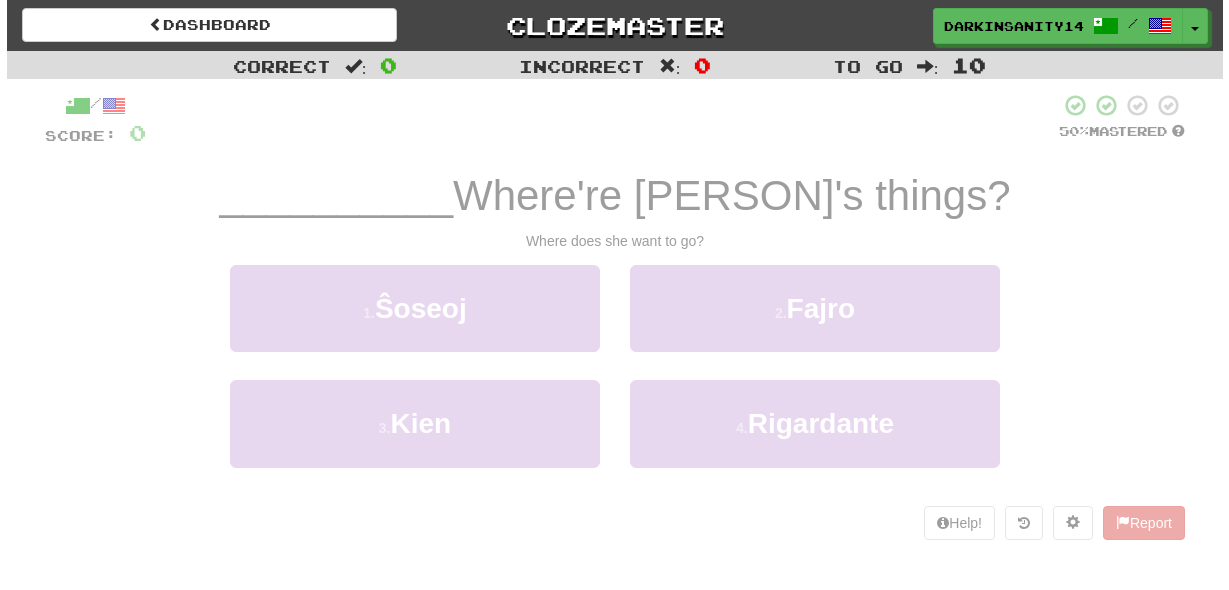 scroll, scrollTop: 0, scrollLeft: 0, axis: both 